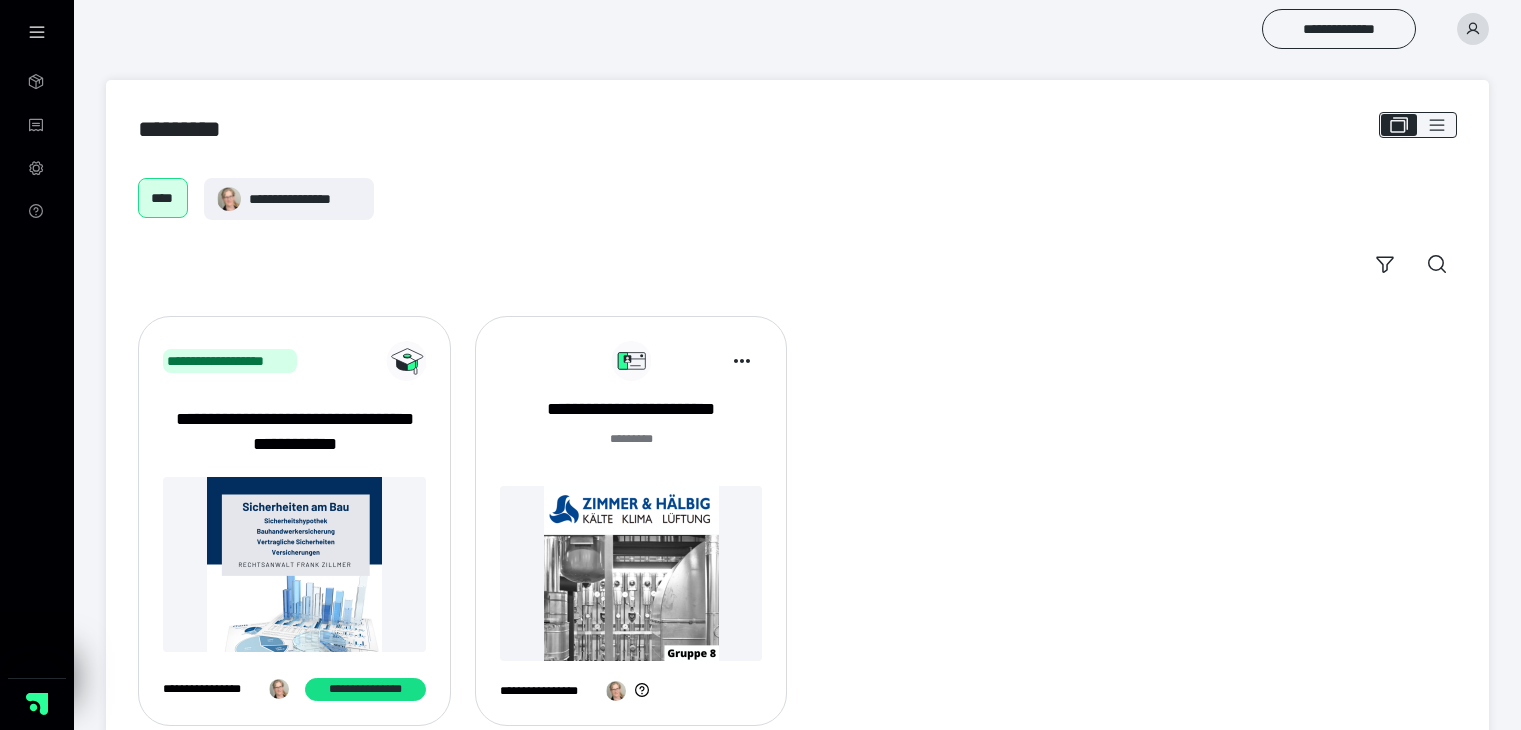 scroll, scrollTop: 0, scrollLeft: 0, axis: both 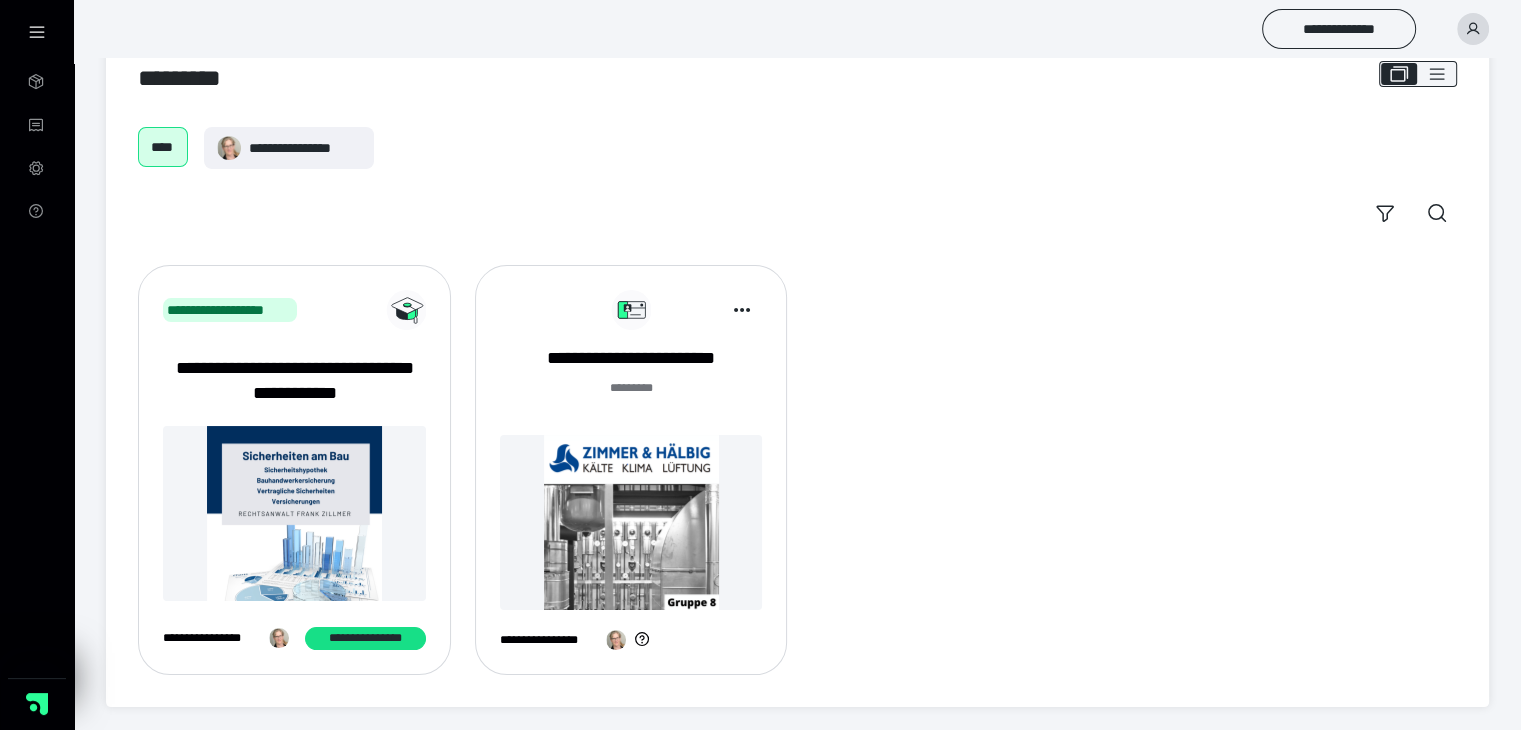 click at bounding box center [631, 522] 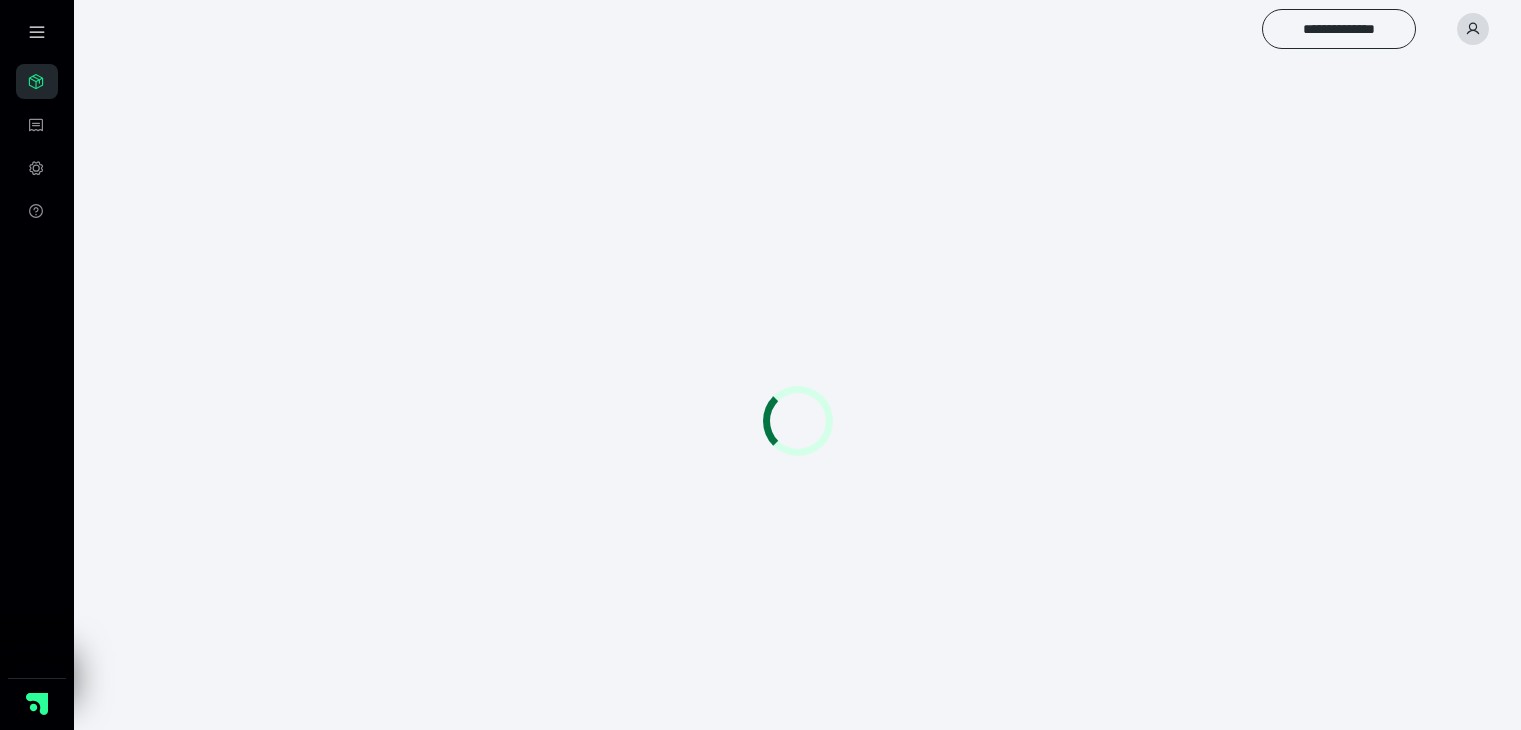 scroll, scrollTop: 0, scrollLeft: 0, axis: both 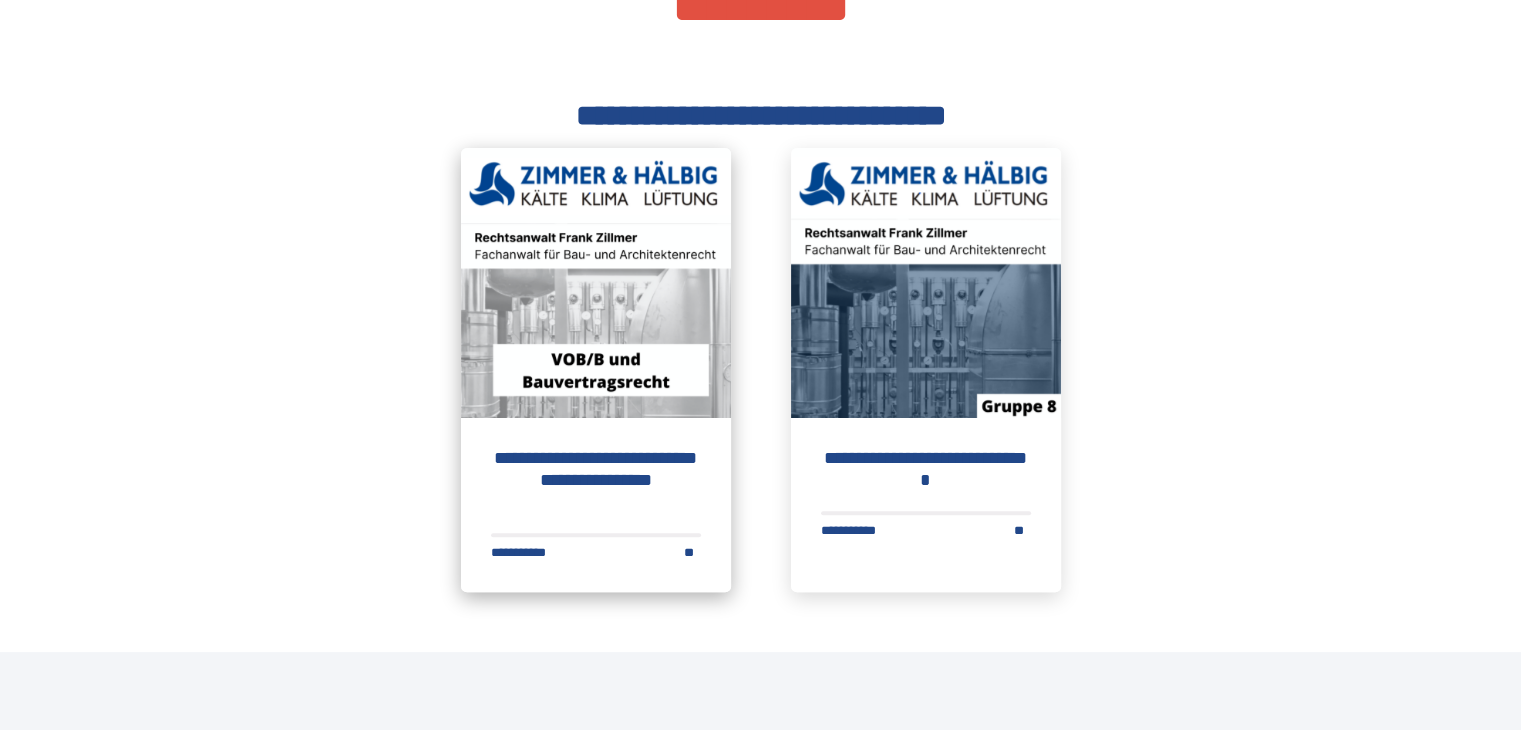 click on "**********" at bounding box center (596, 480) 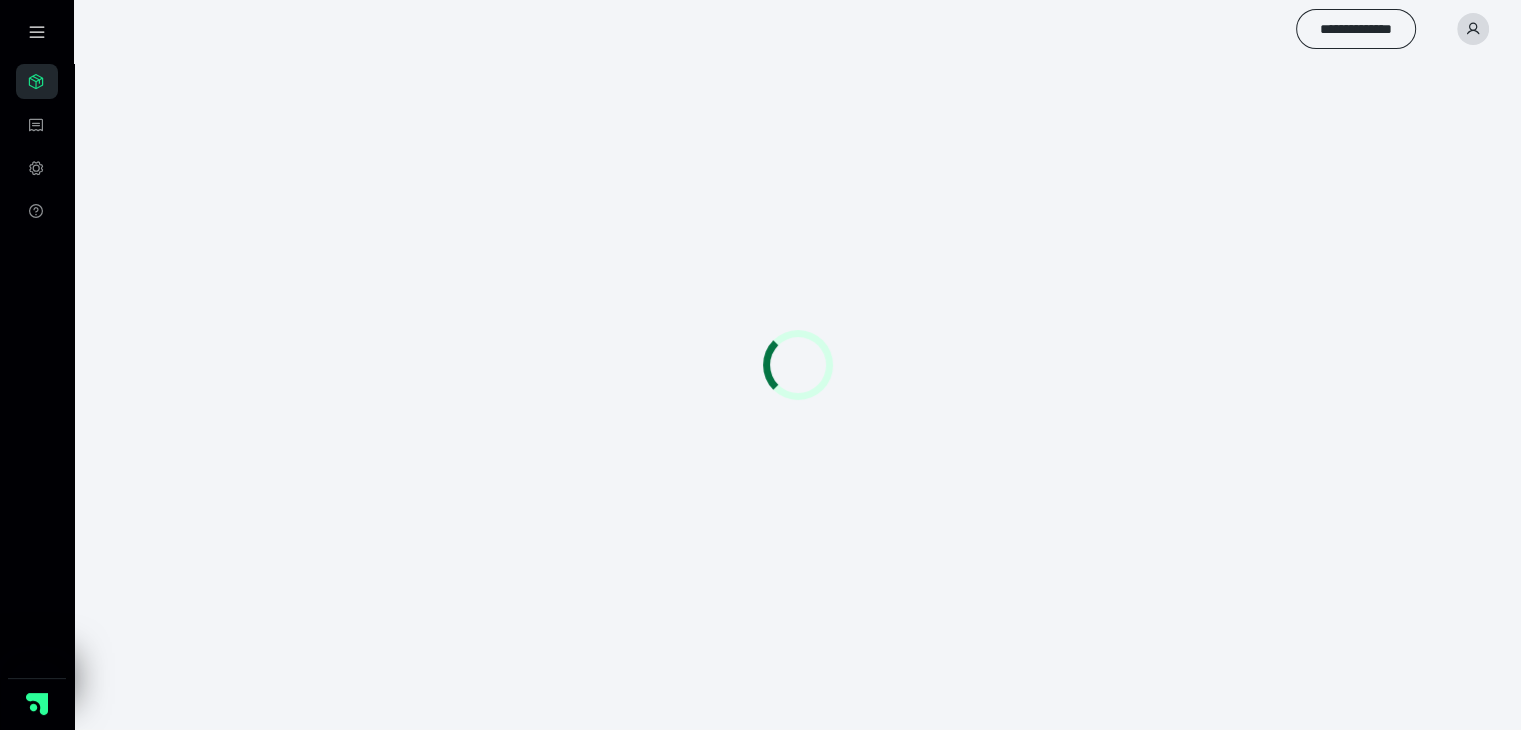 scroll, scrollTop: 0, scrollLeft: 0, axis: both 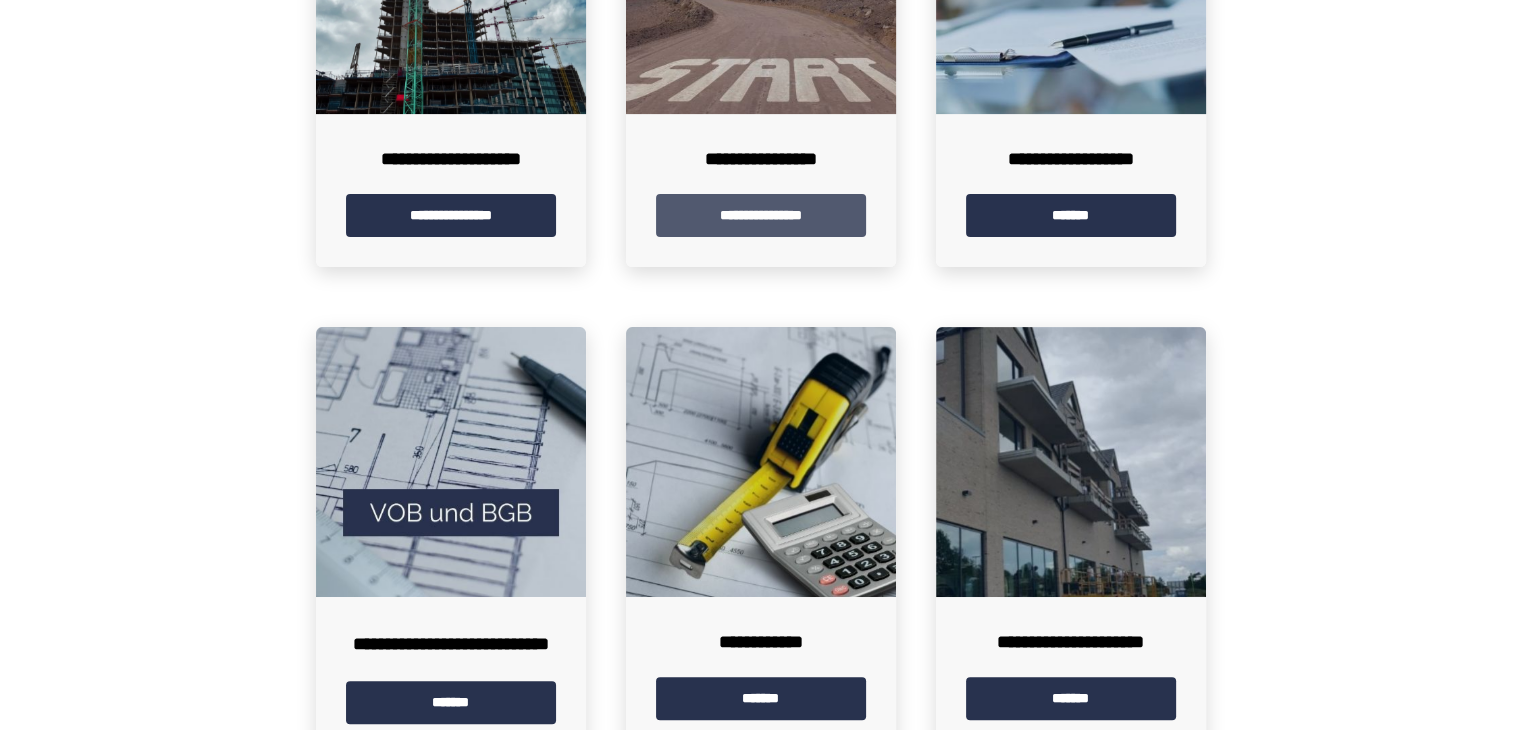 click on "**********" at bounding box center (761, 215) 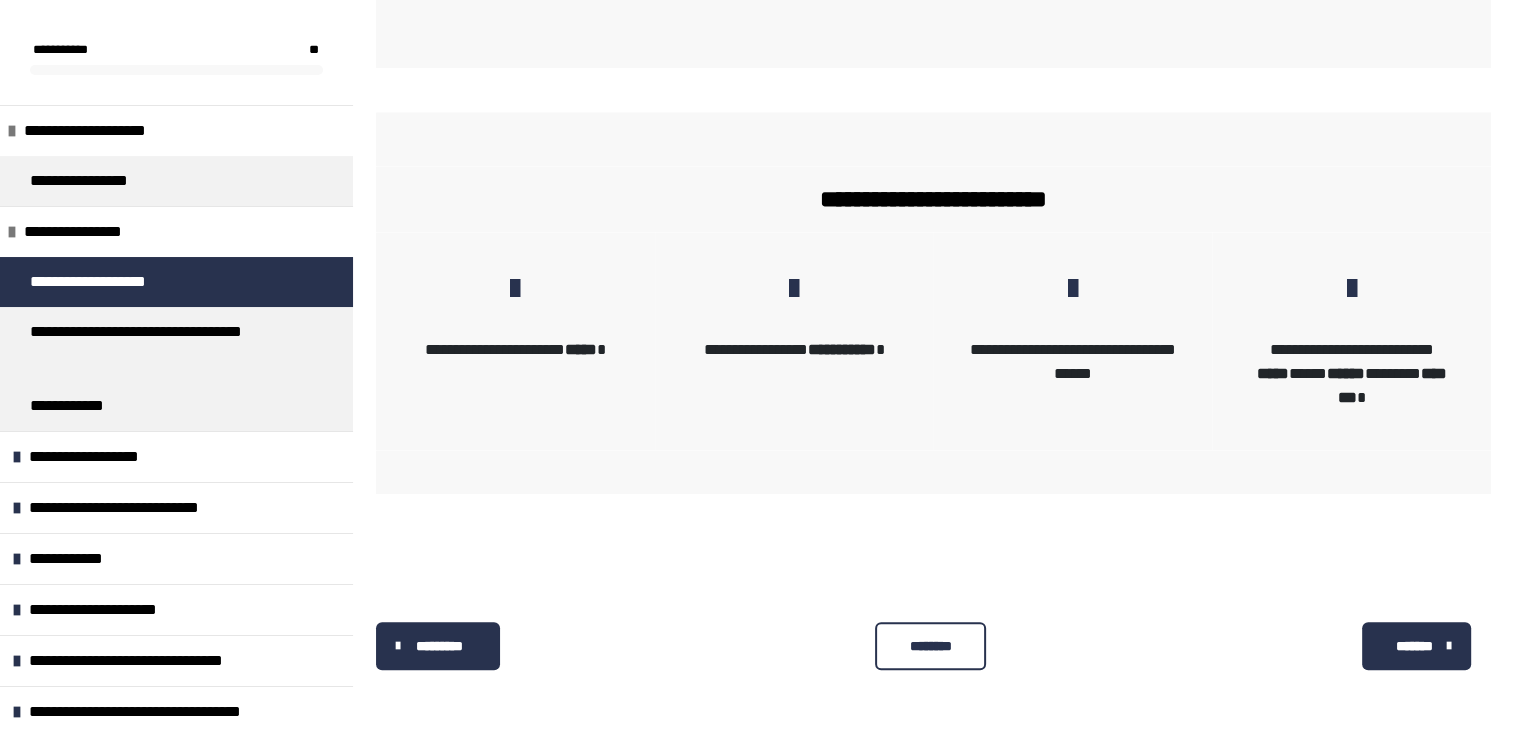 scroll, scrollTop: 2081, scrollLeft: 0, axis: vertical 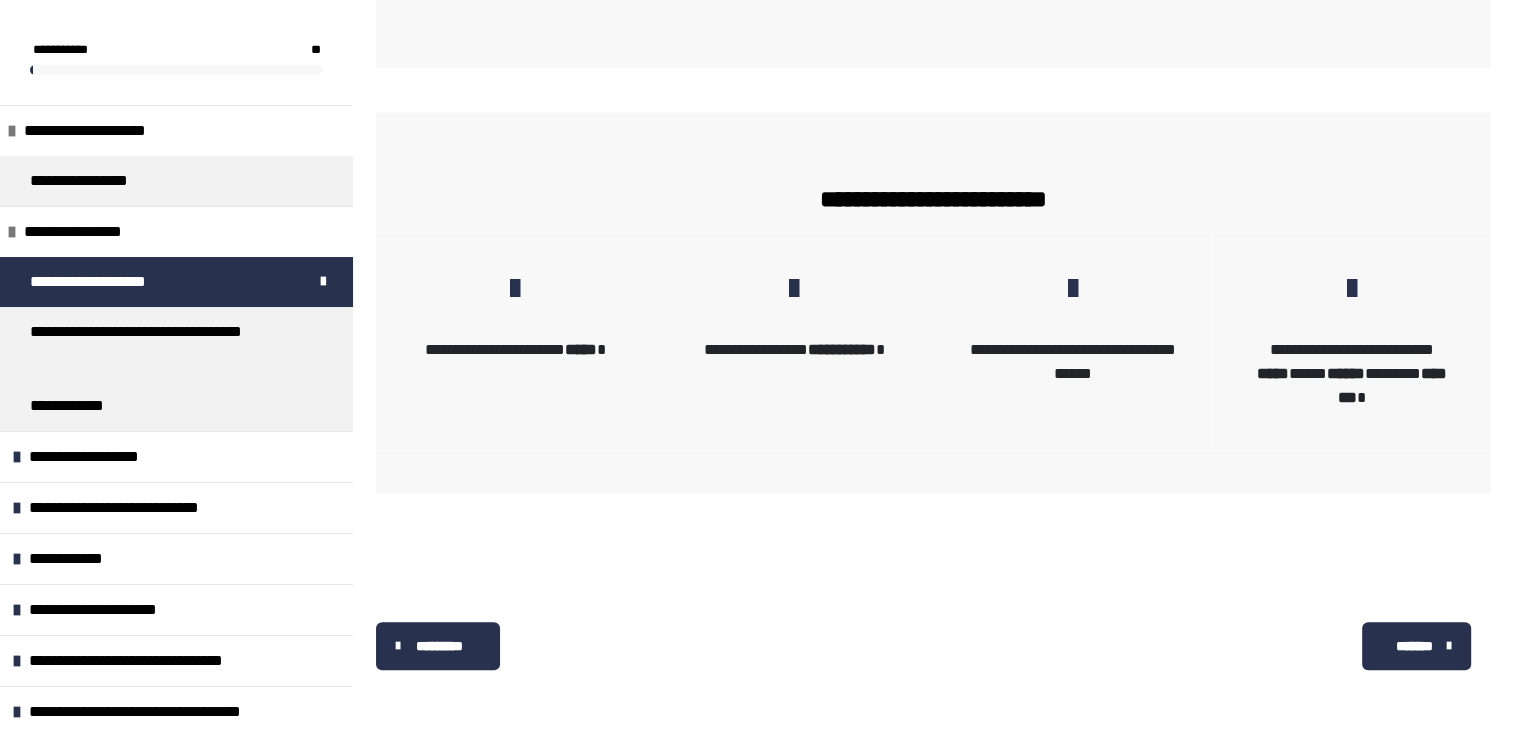 click on "*******" at bounding box center (1414, 646) 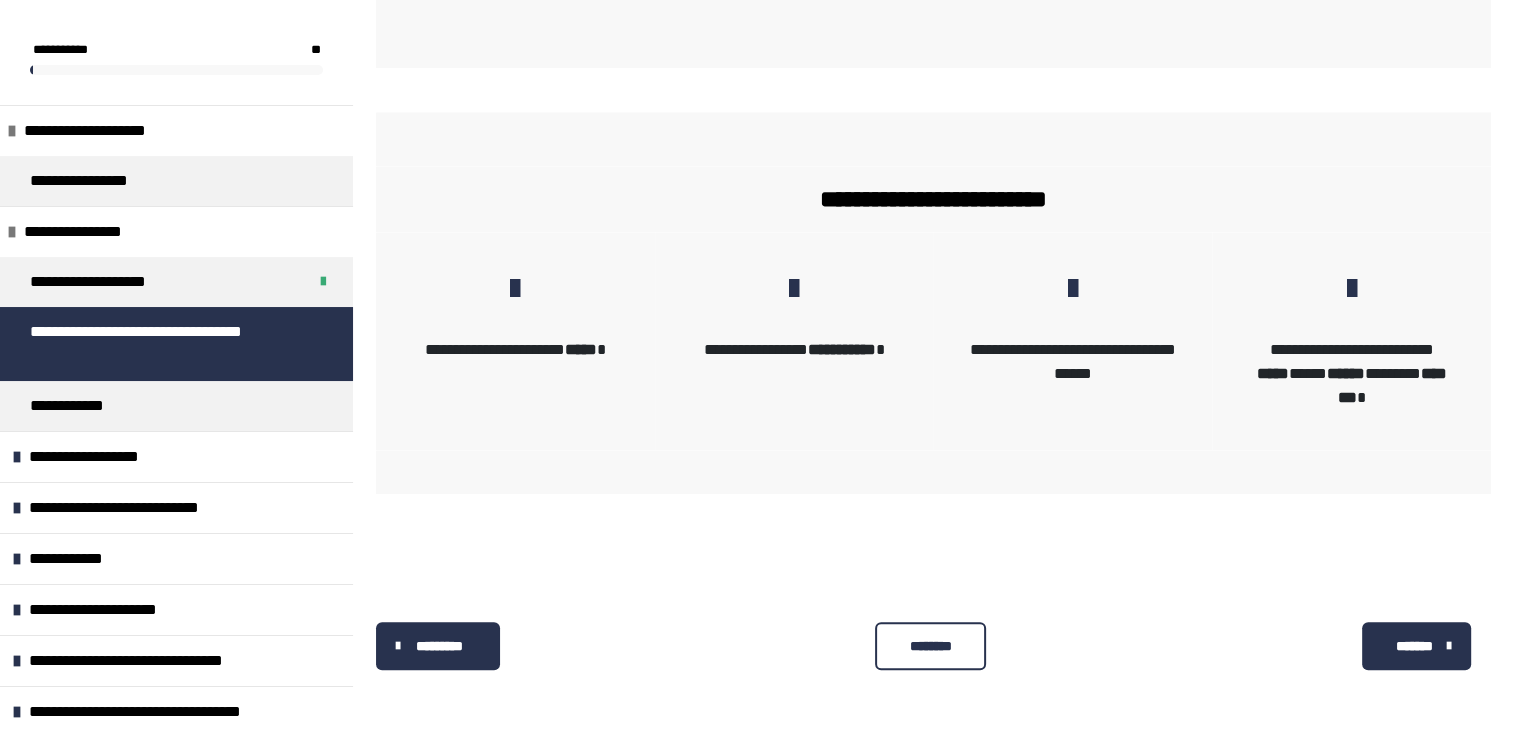 scroll, scrollTop: 535, scrollLeft: 0, axis: vertical 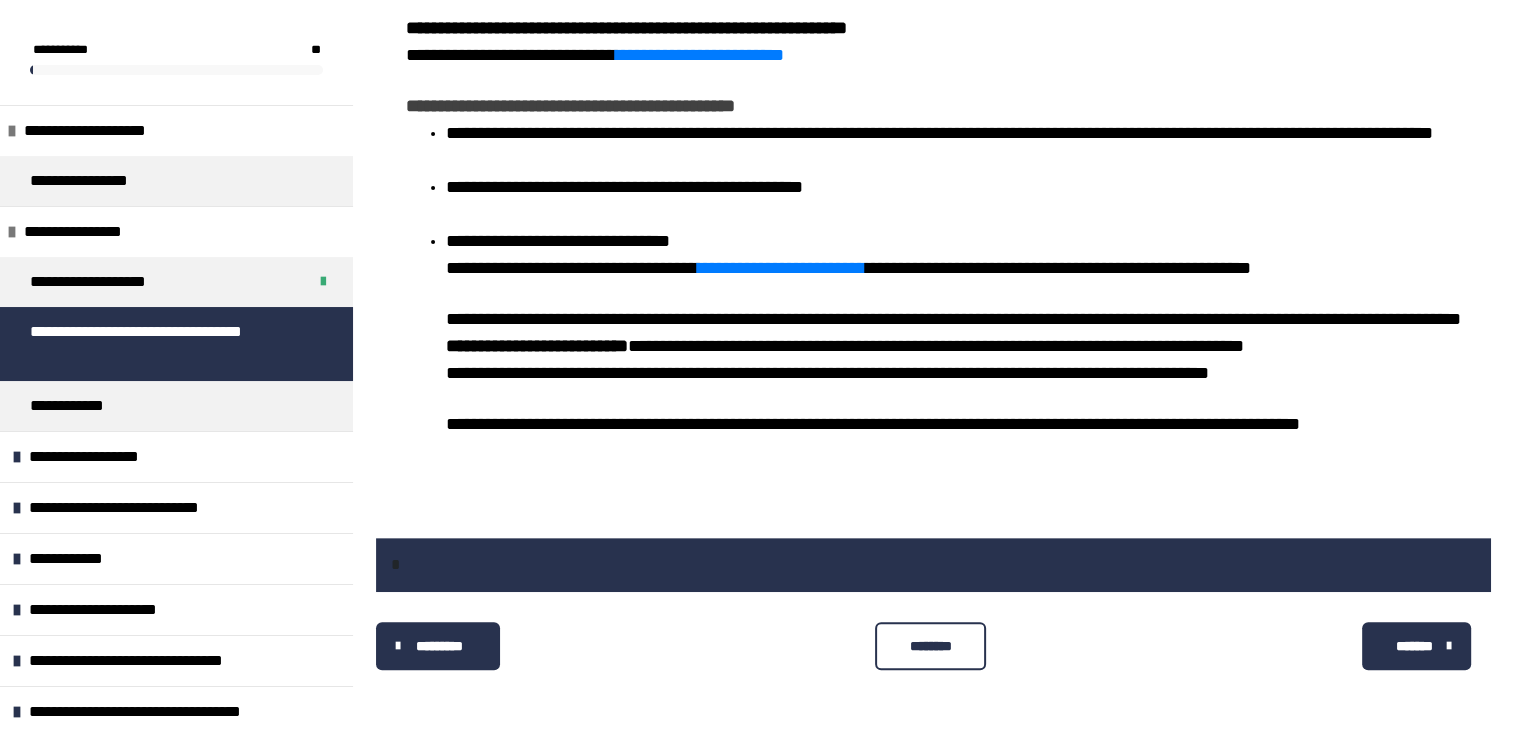 click on "********" at bounding box center (930, 646) 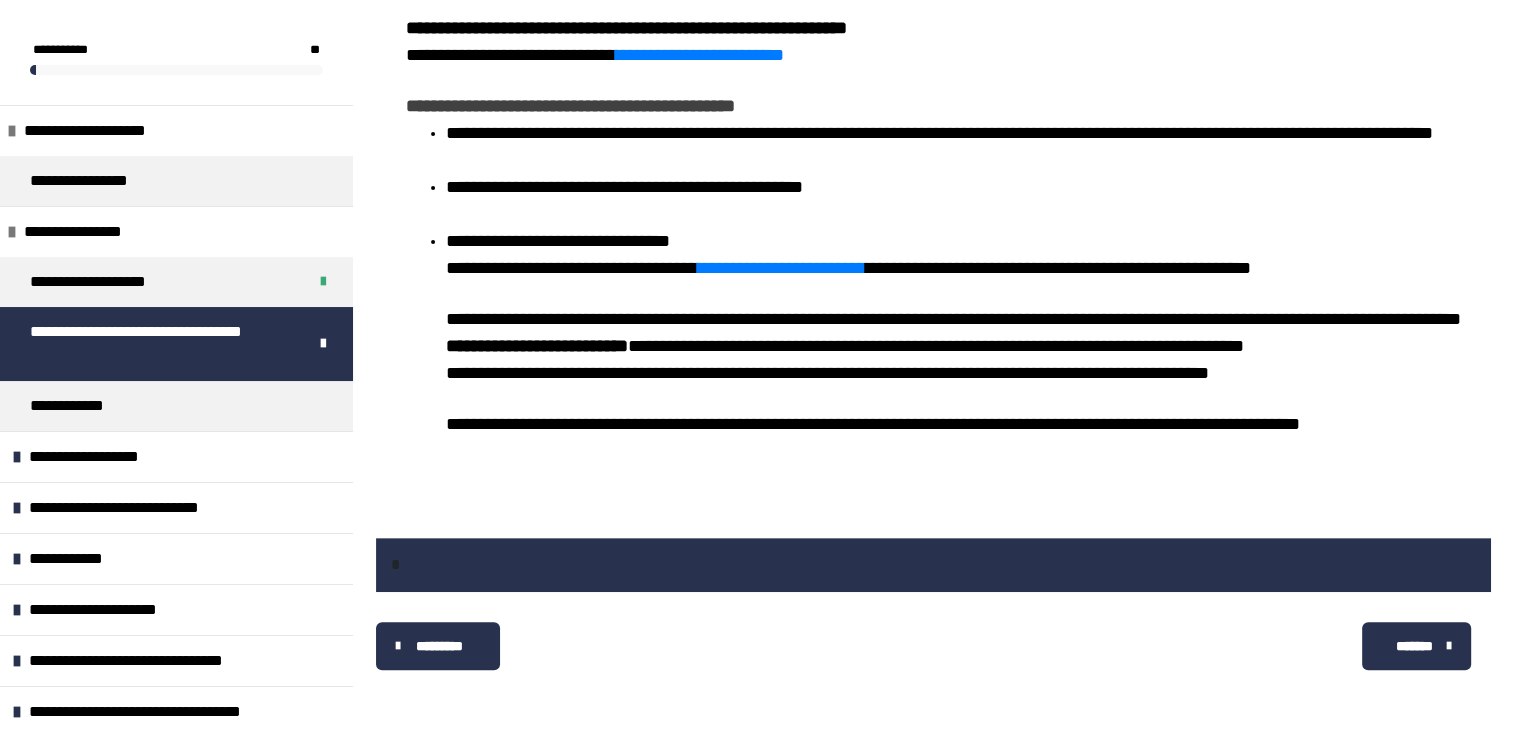 click on "*******" at bounding box center (1414, 646) 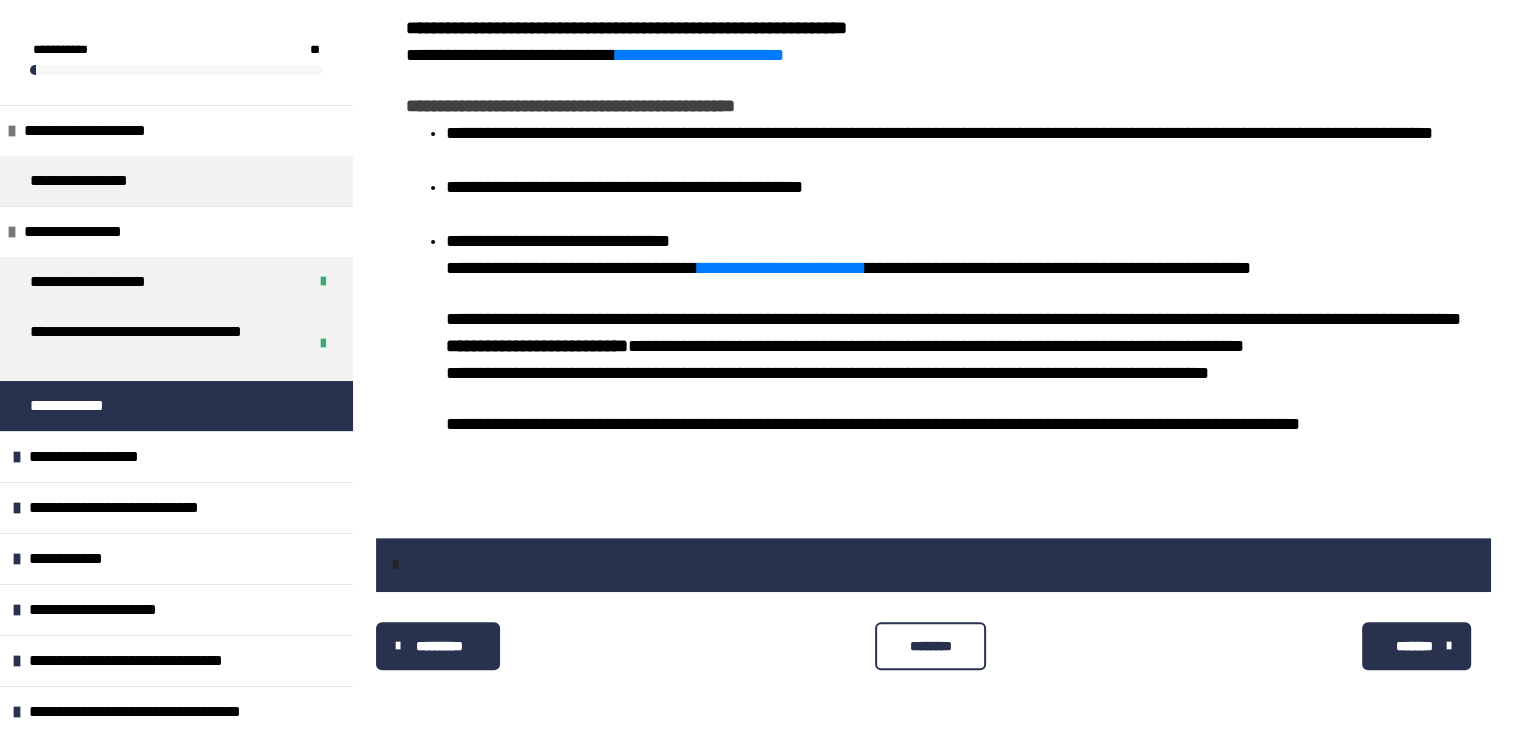 scroll, scrollTop: 340, scrollLeft: 0, axis: vertical 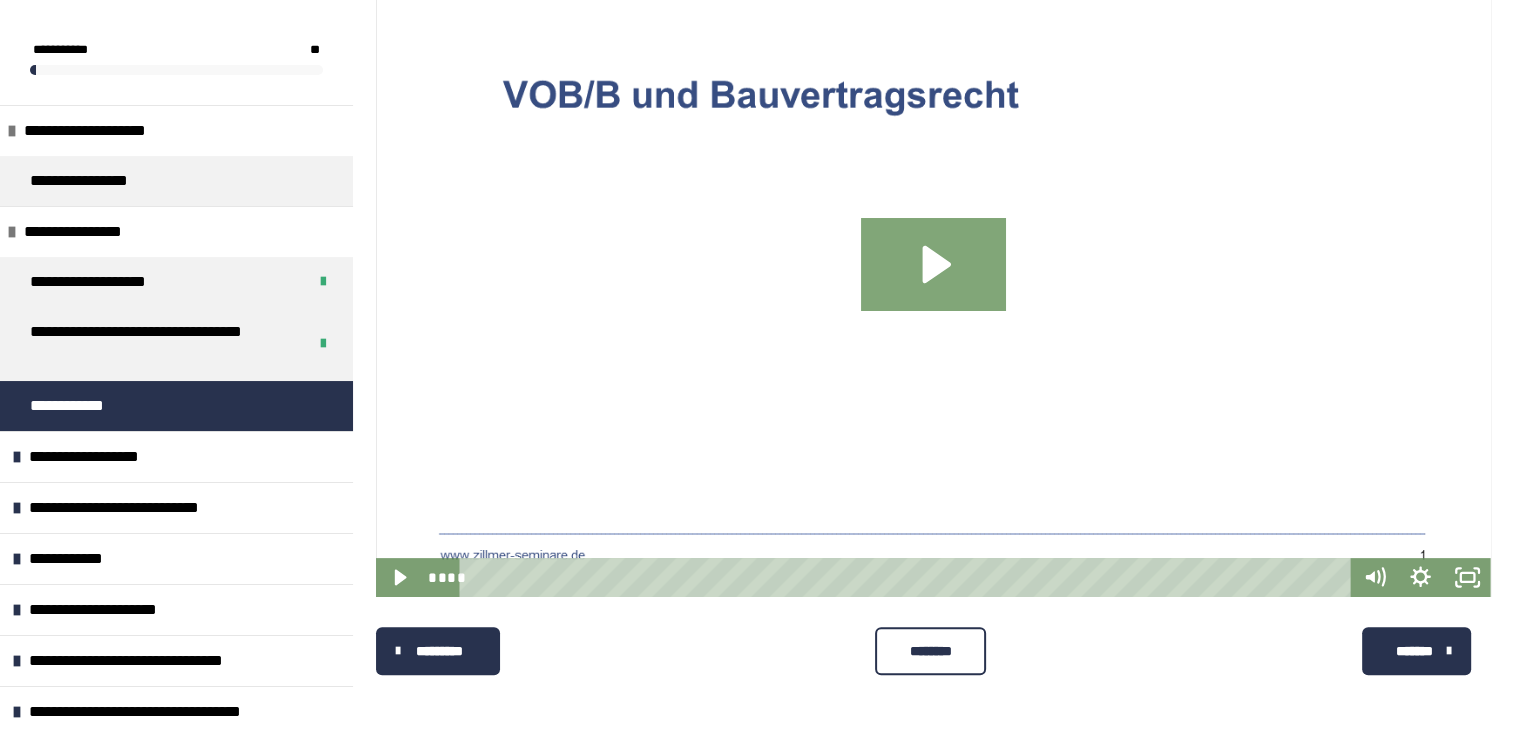 click 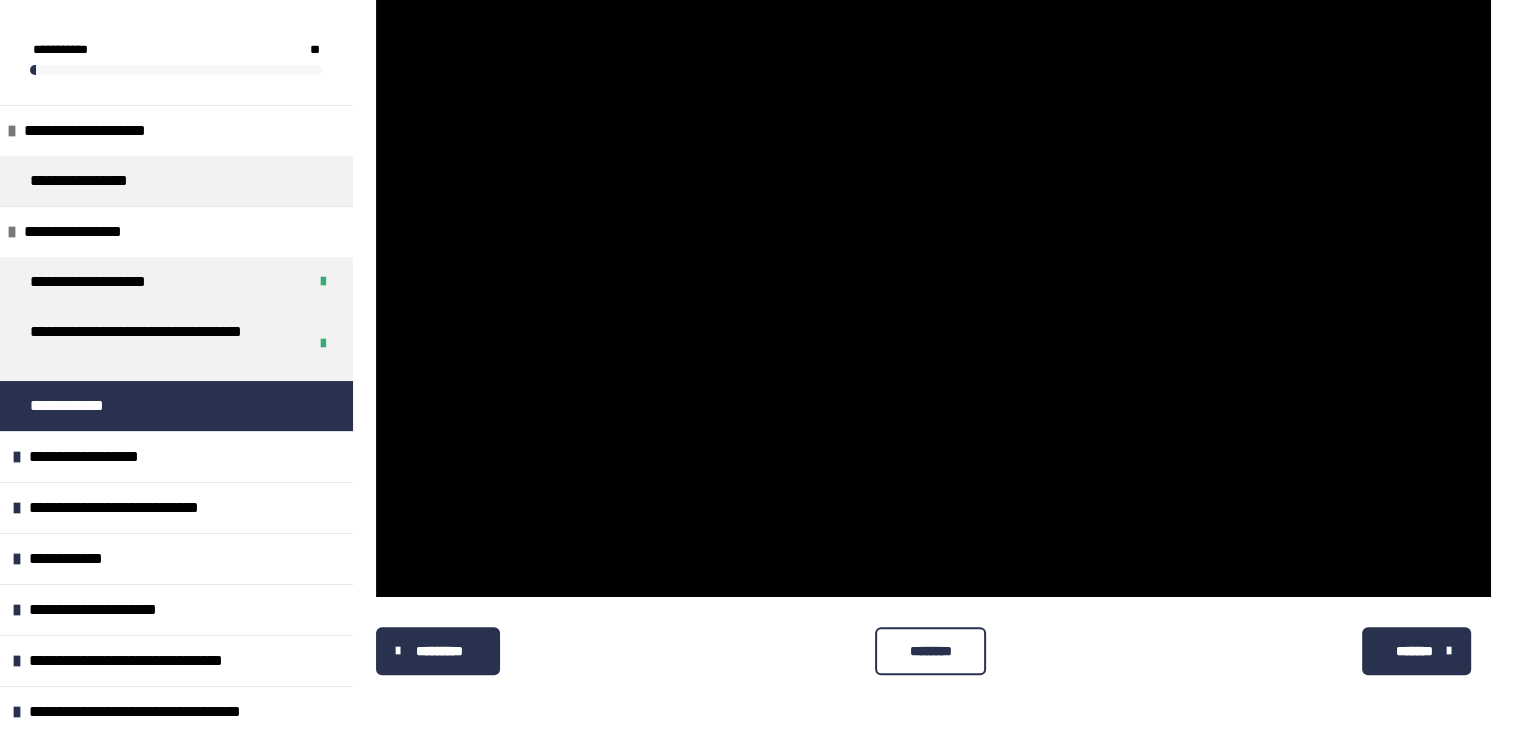 click on "********" at bounding box center [930, 651] 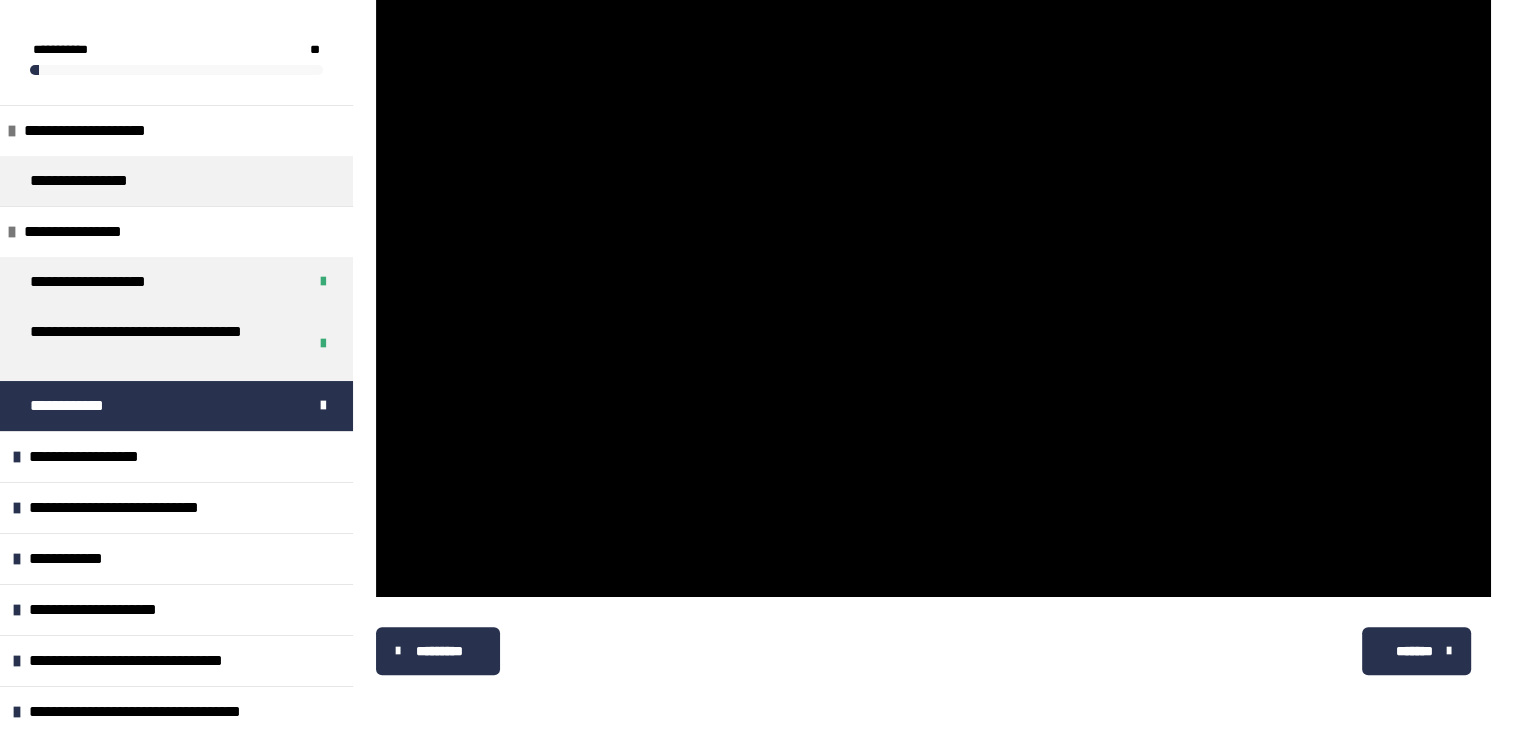 click on "*******" at bounding box center [1414, 651] 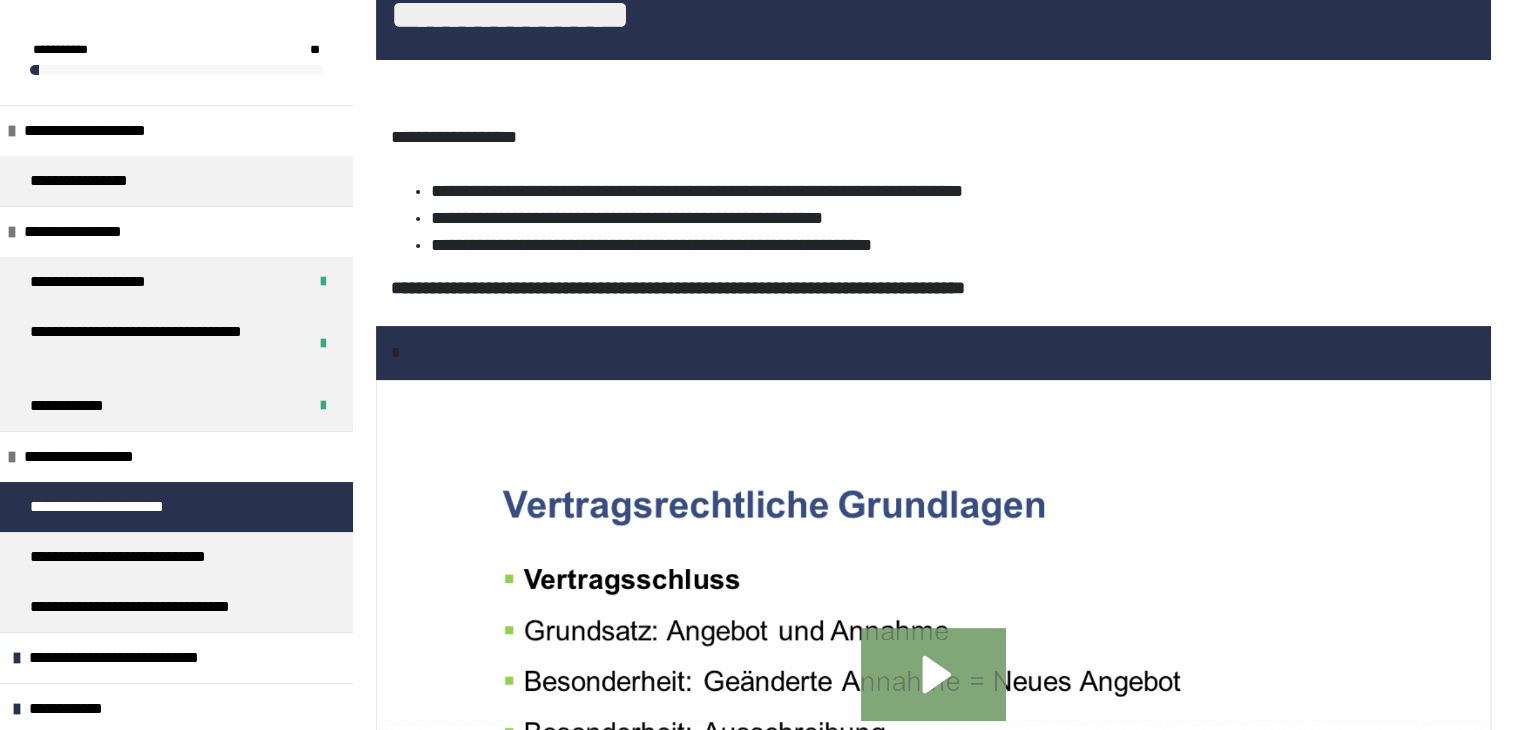 click 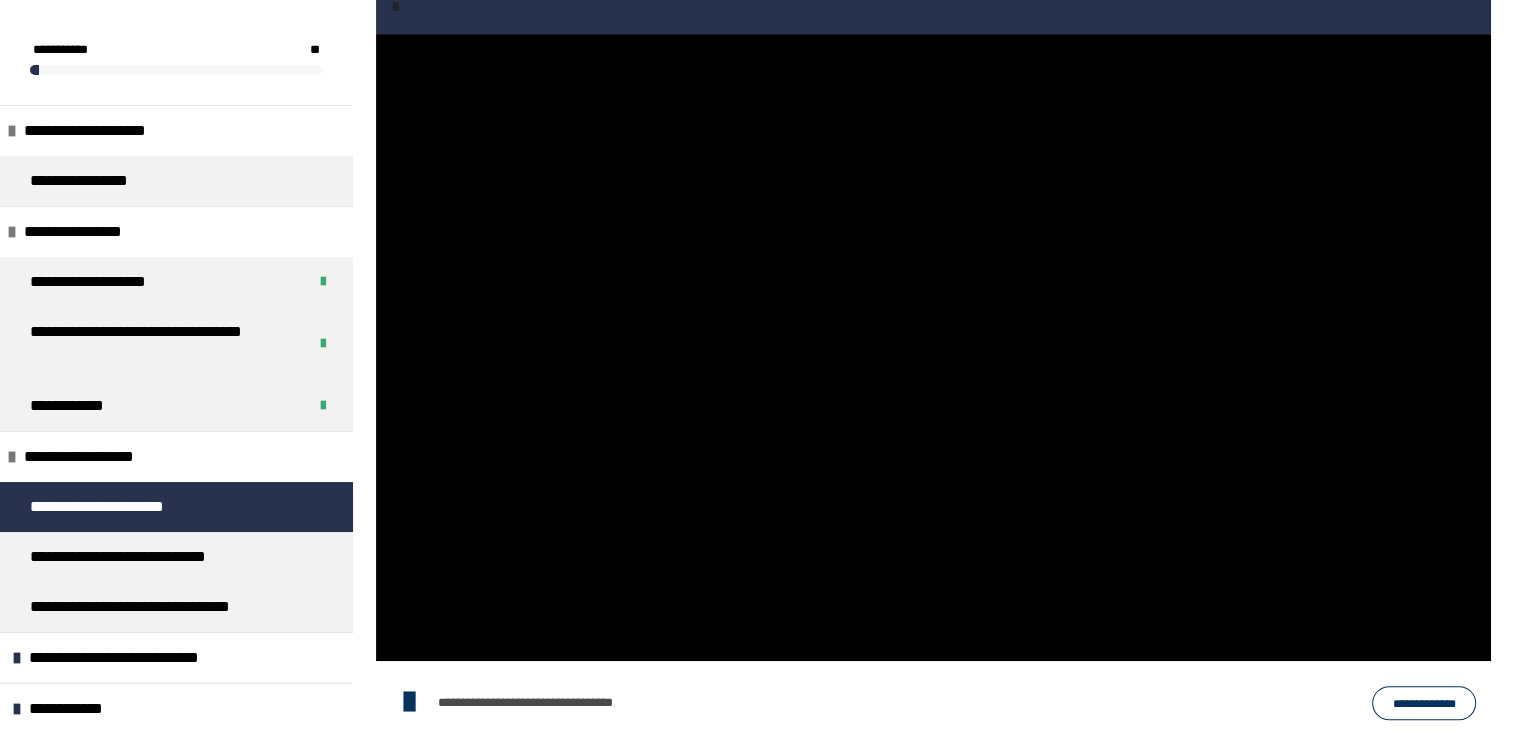 scroll, scrollTop: 712, scrollLeft: 0, axis: vertical 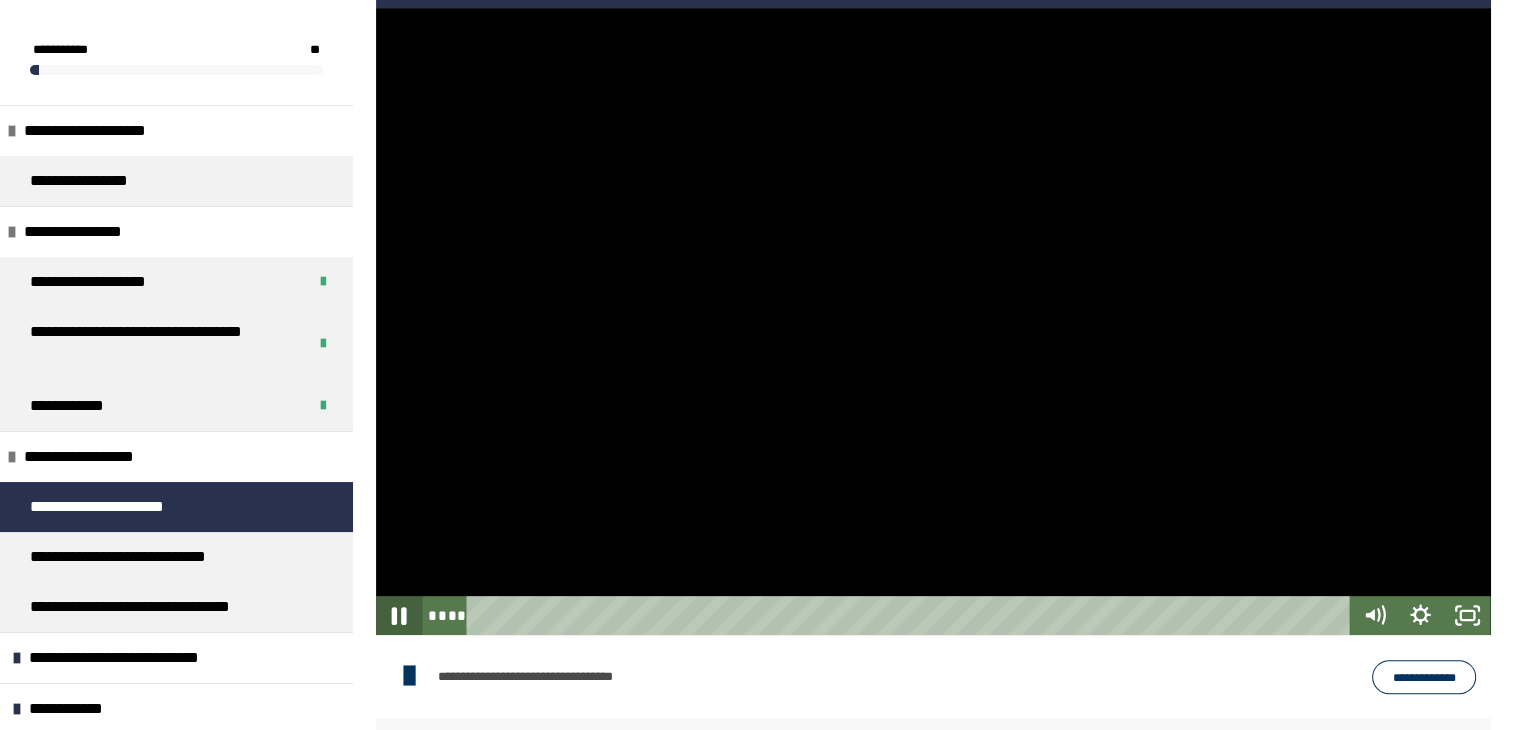 click 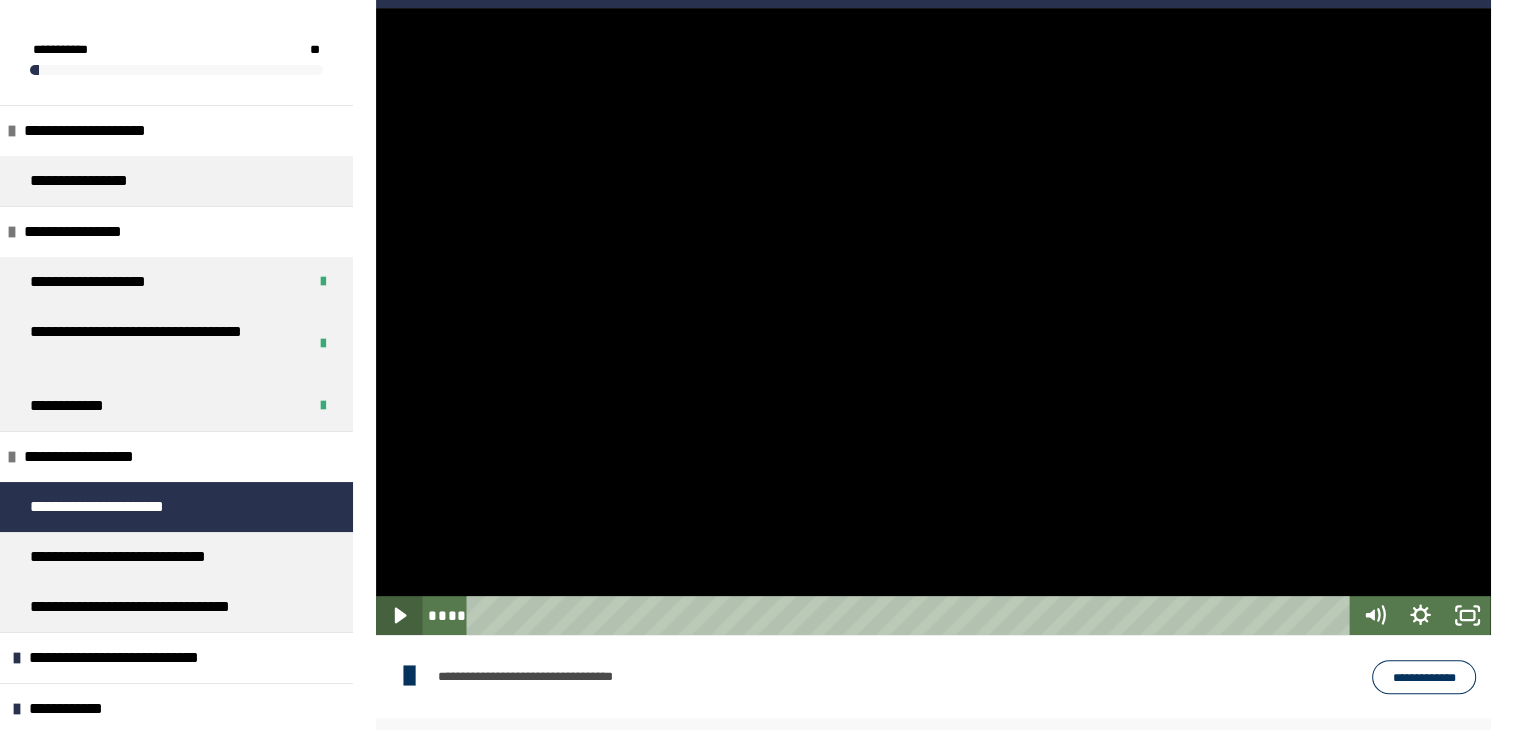 click 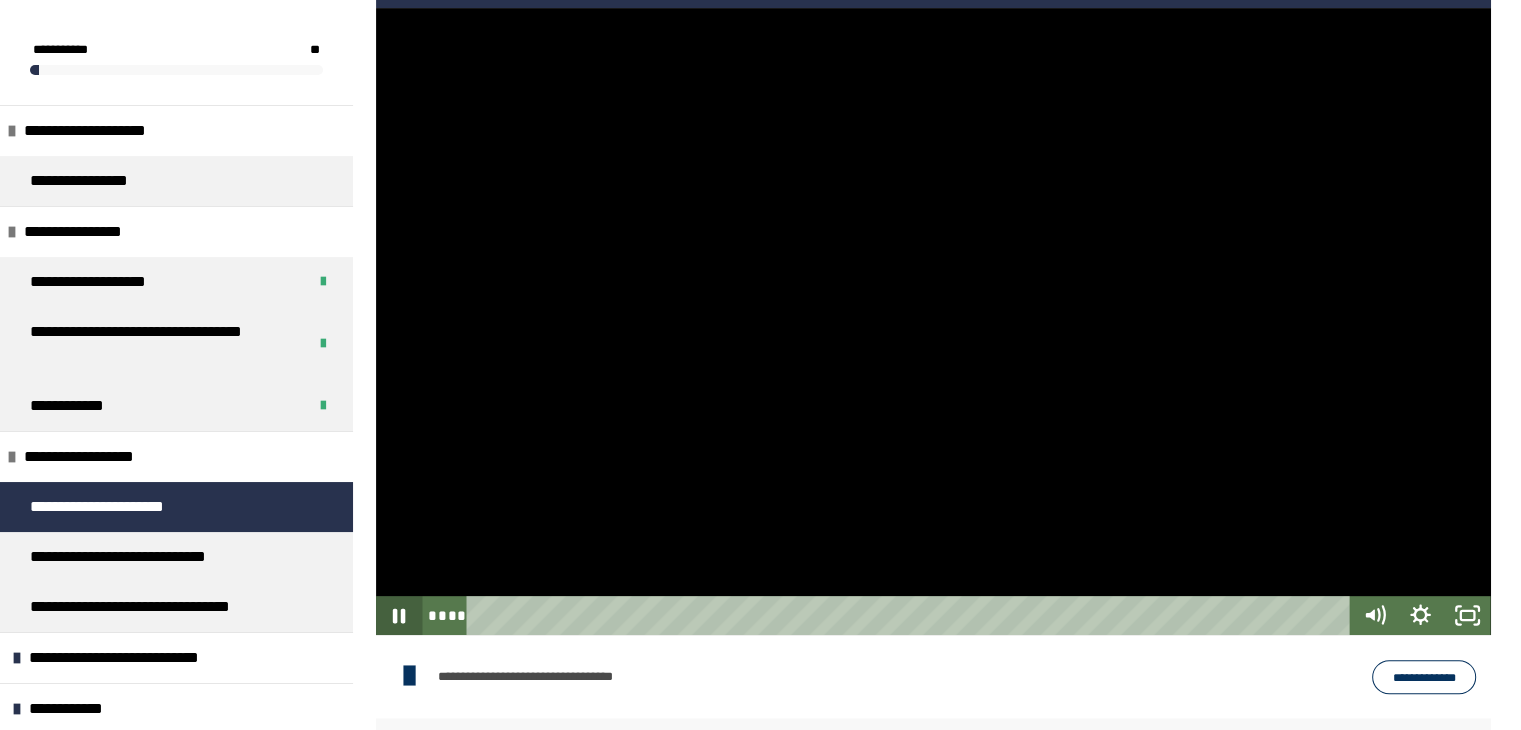 click 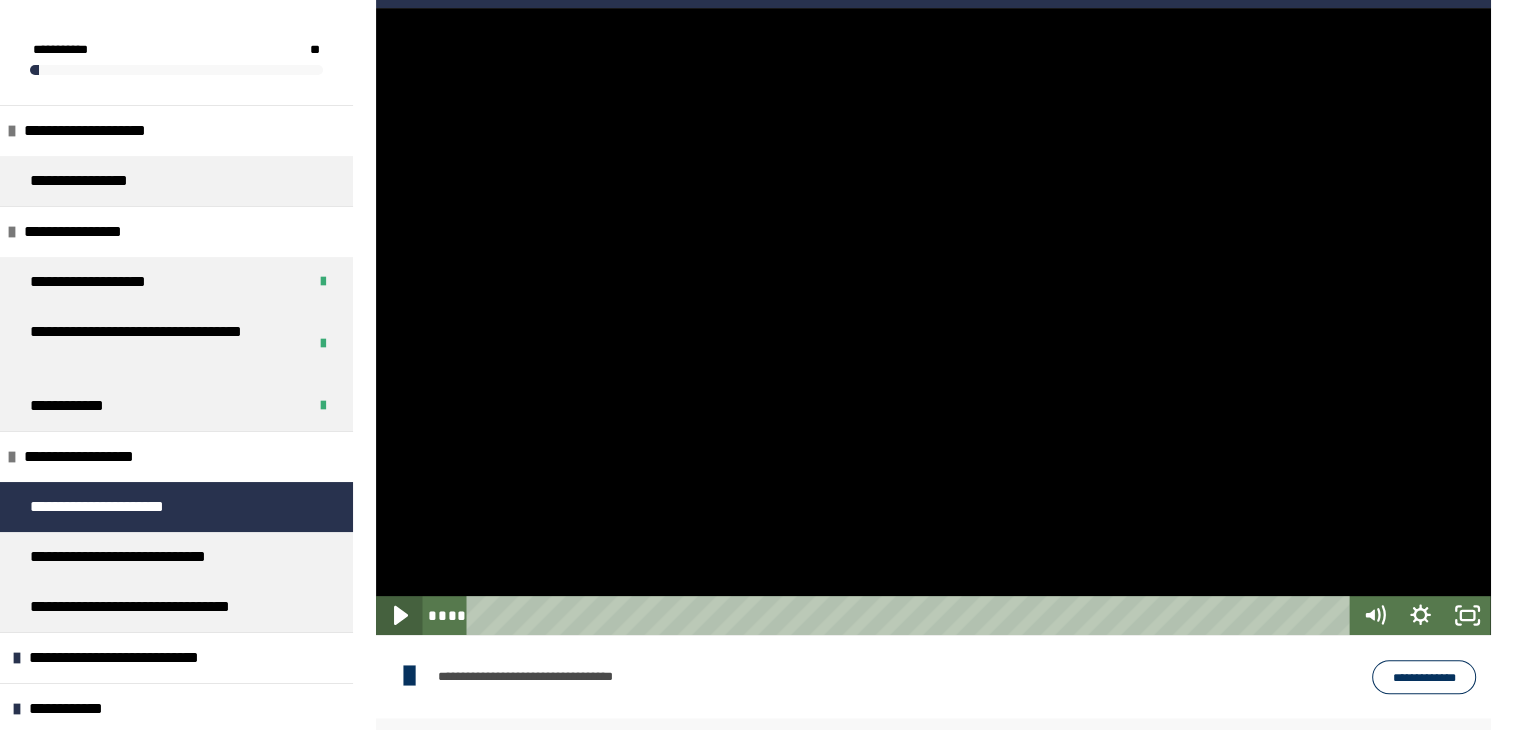 click 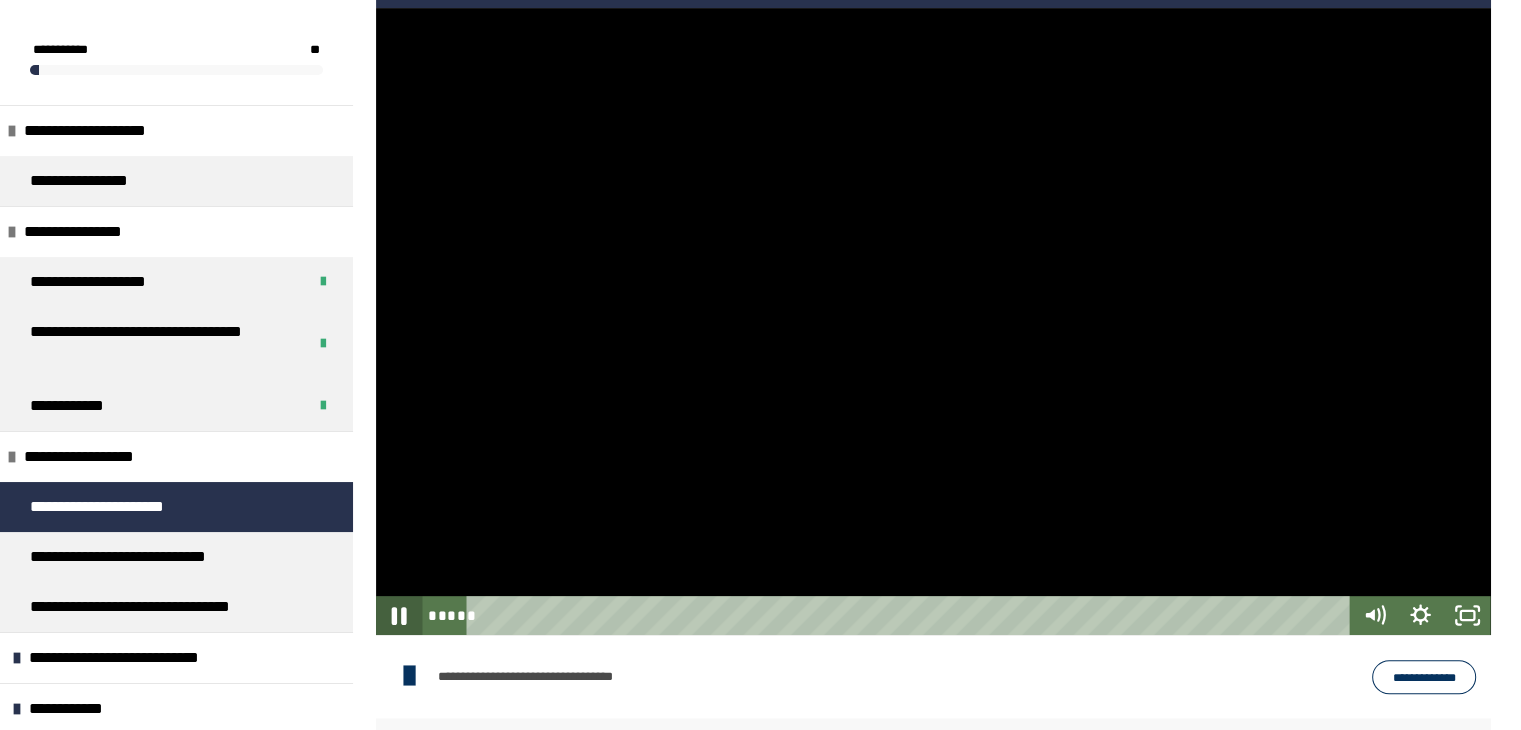 click 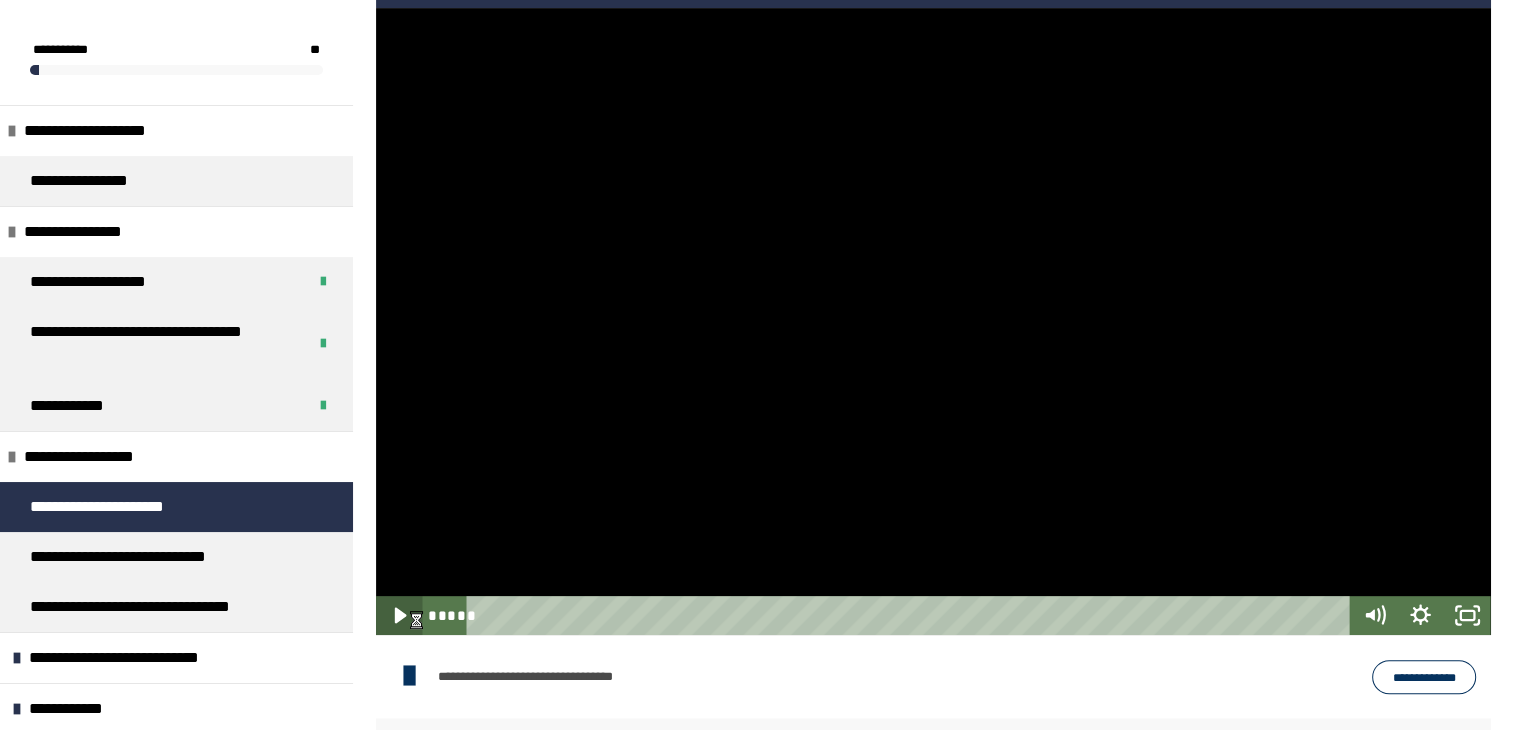 click 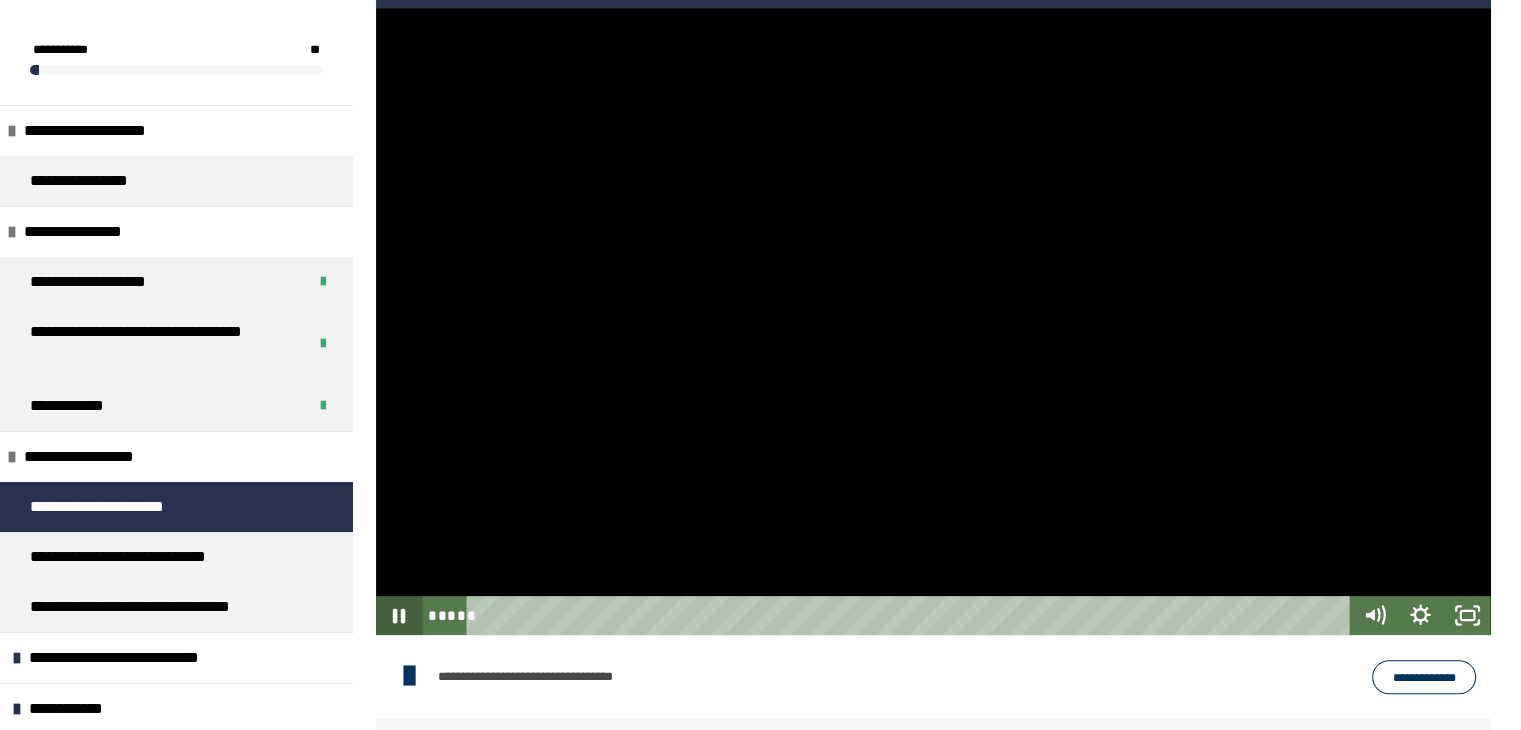 scroll, scrollTop: 0, scrollLeft: 0, axis: both 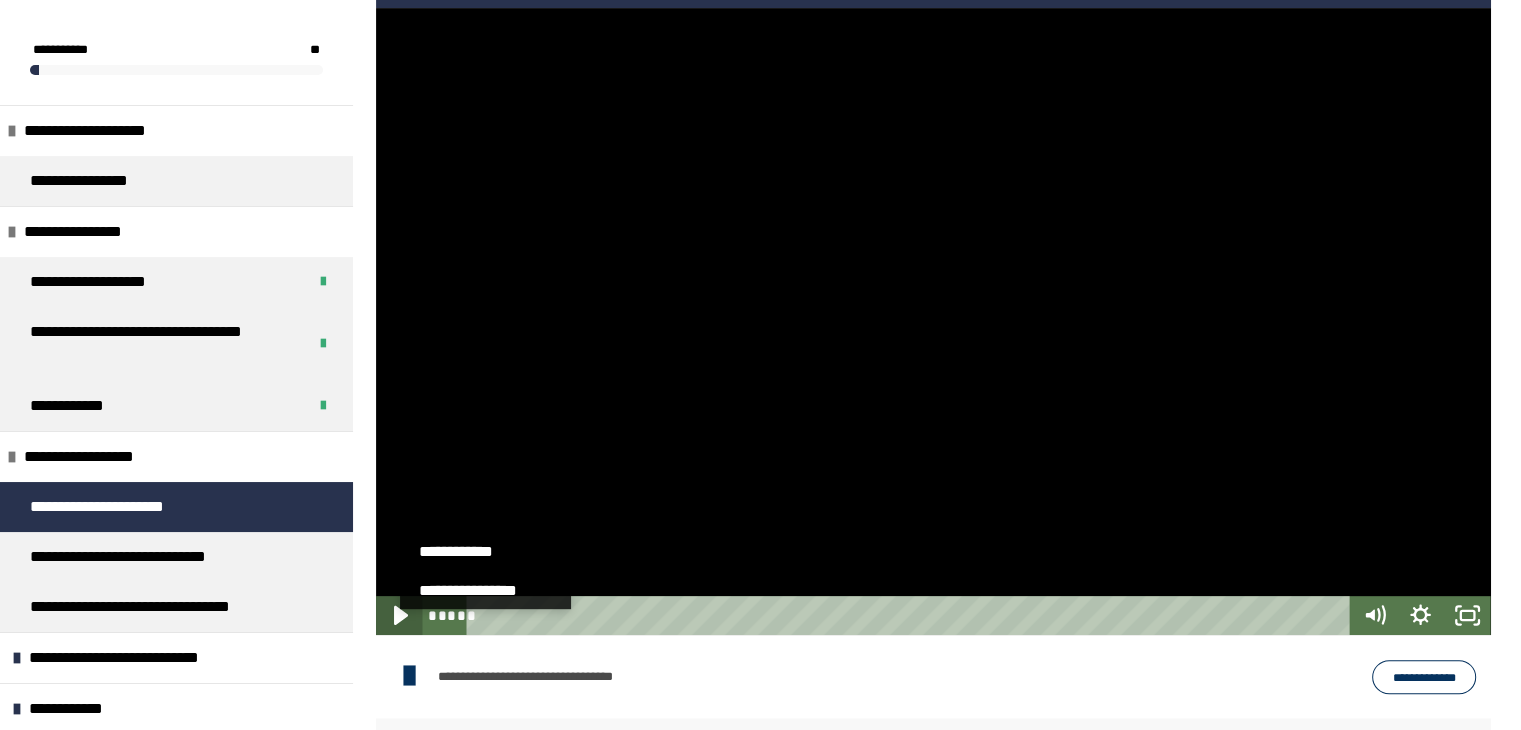 click 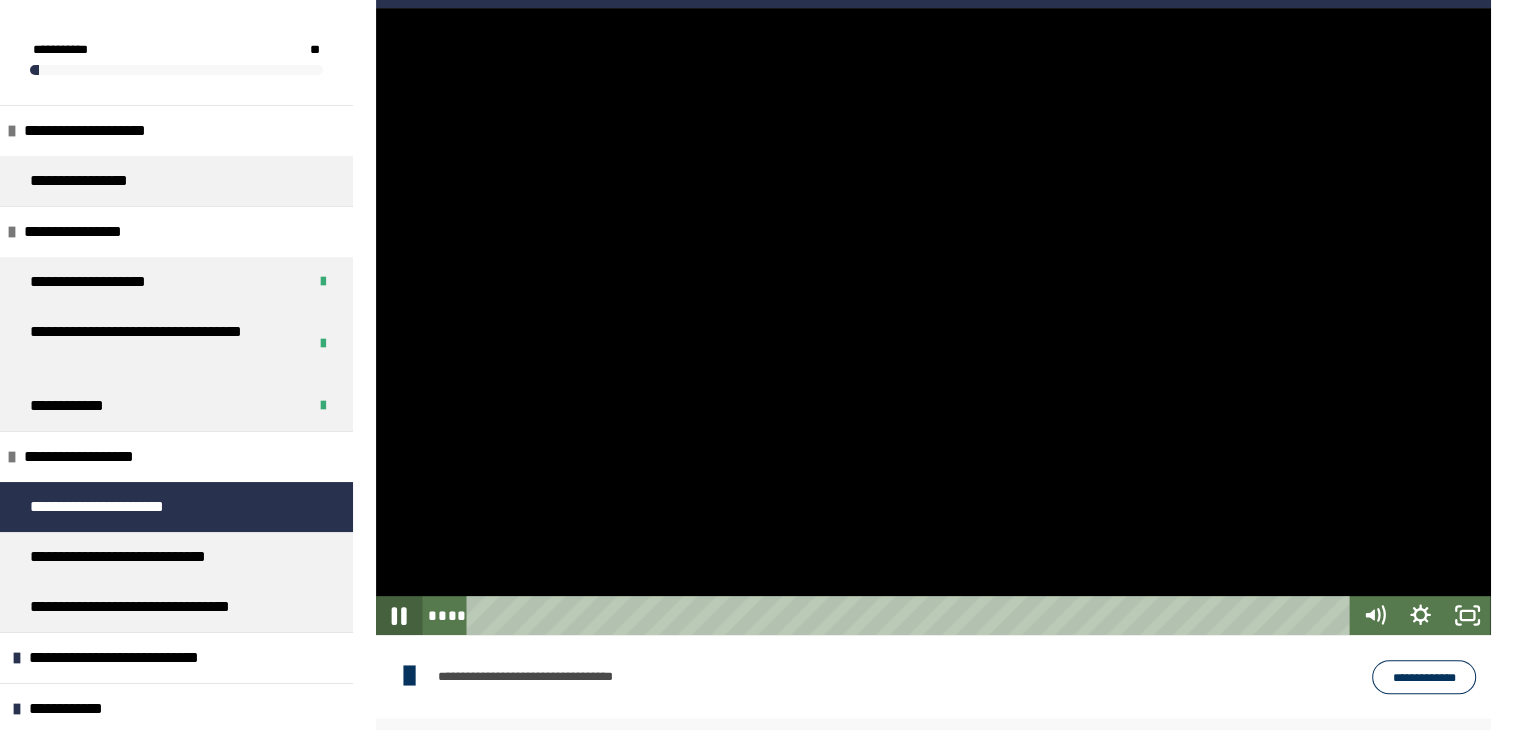 click 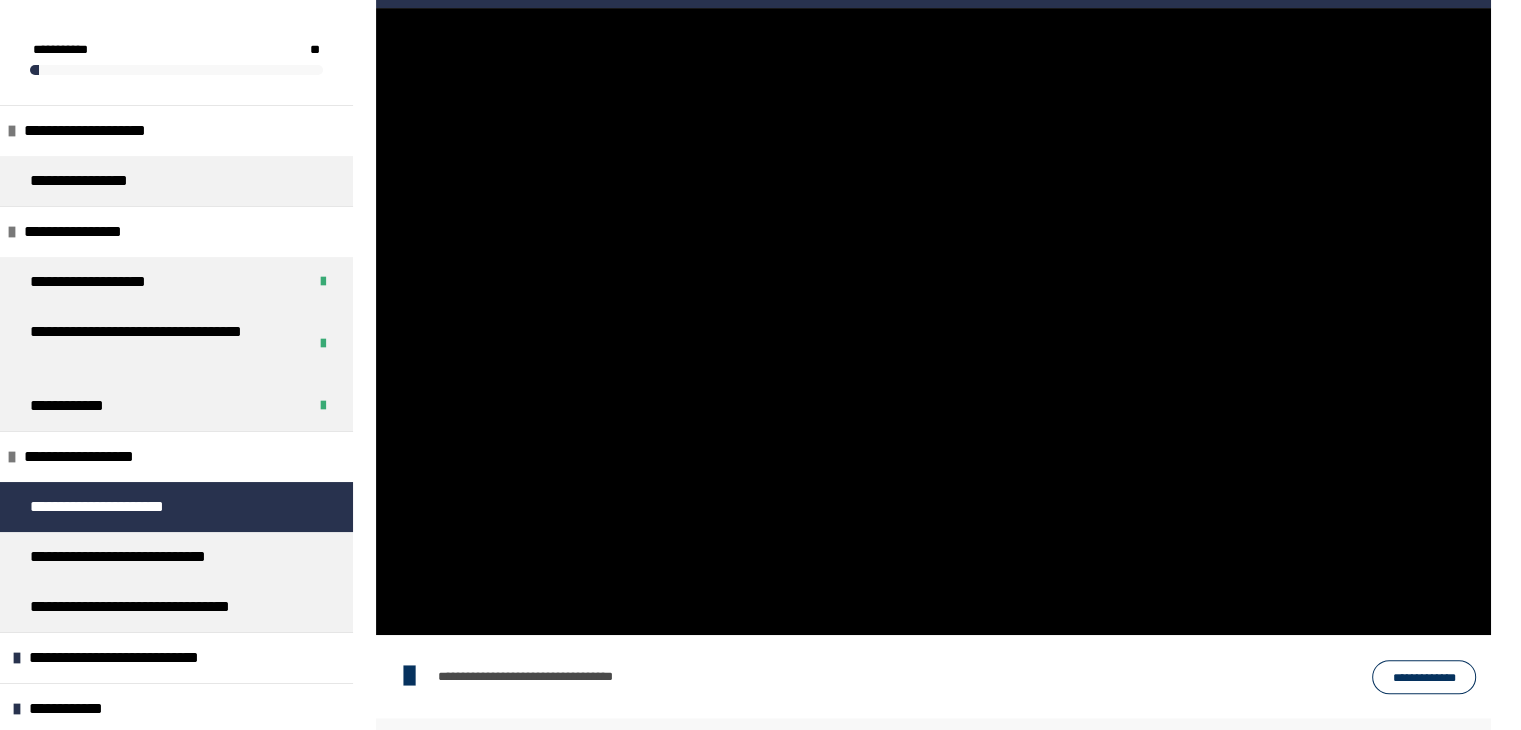 click on "**********" at bounding box center (798, 676) 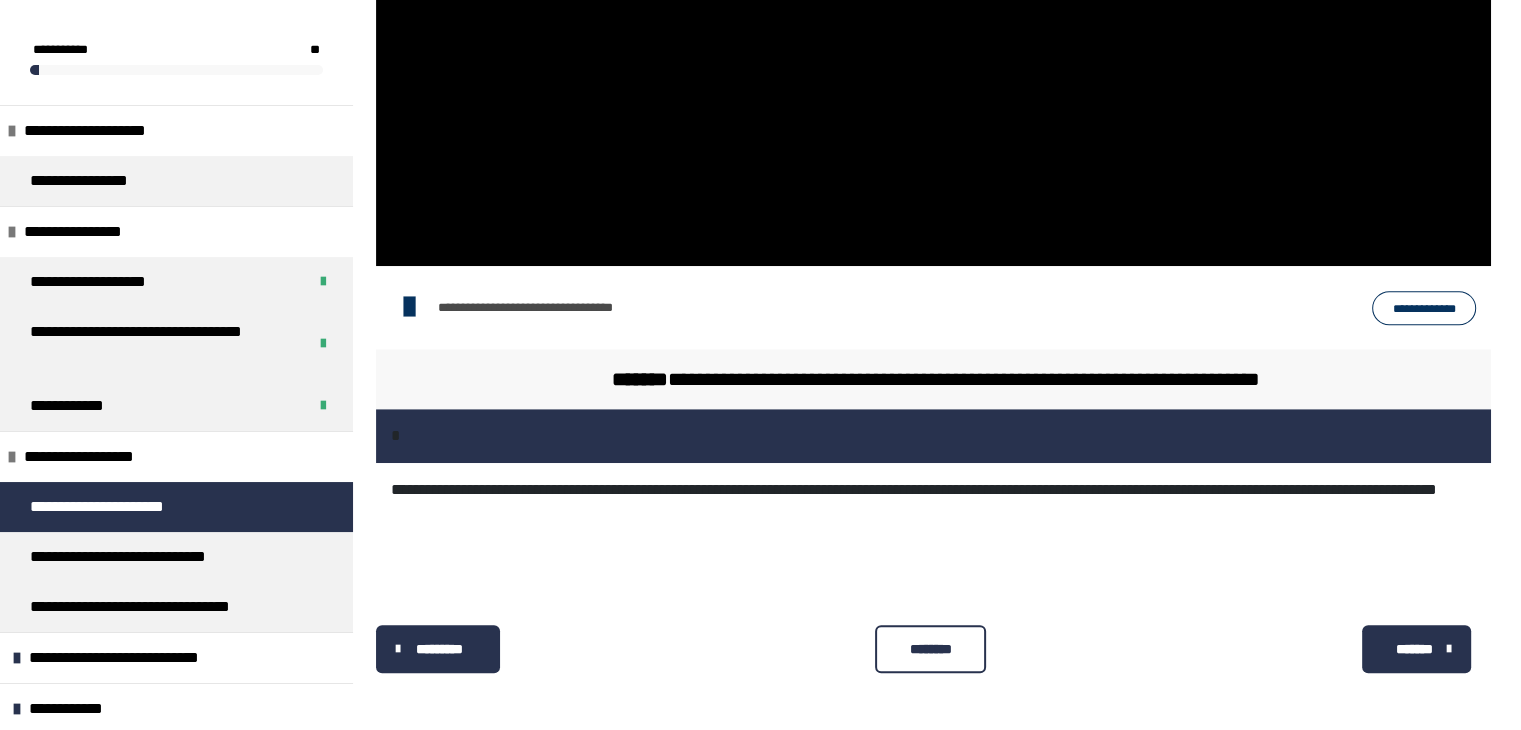 scroll, scrollTop: 1084, scrollLeft: 0, axis: vertical 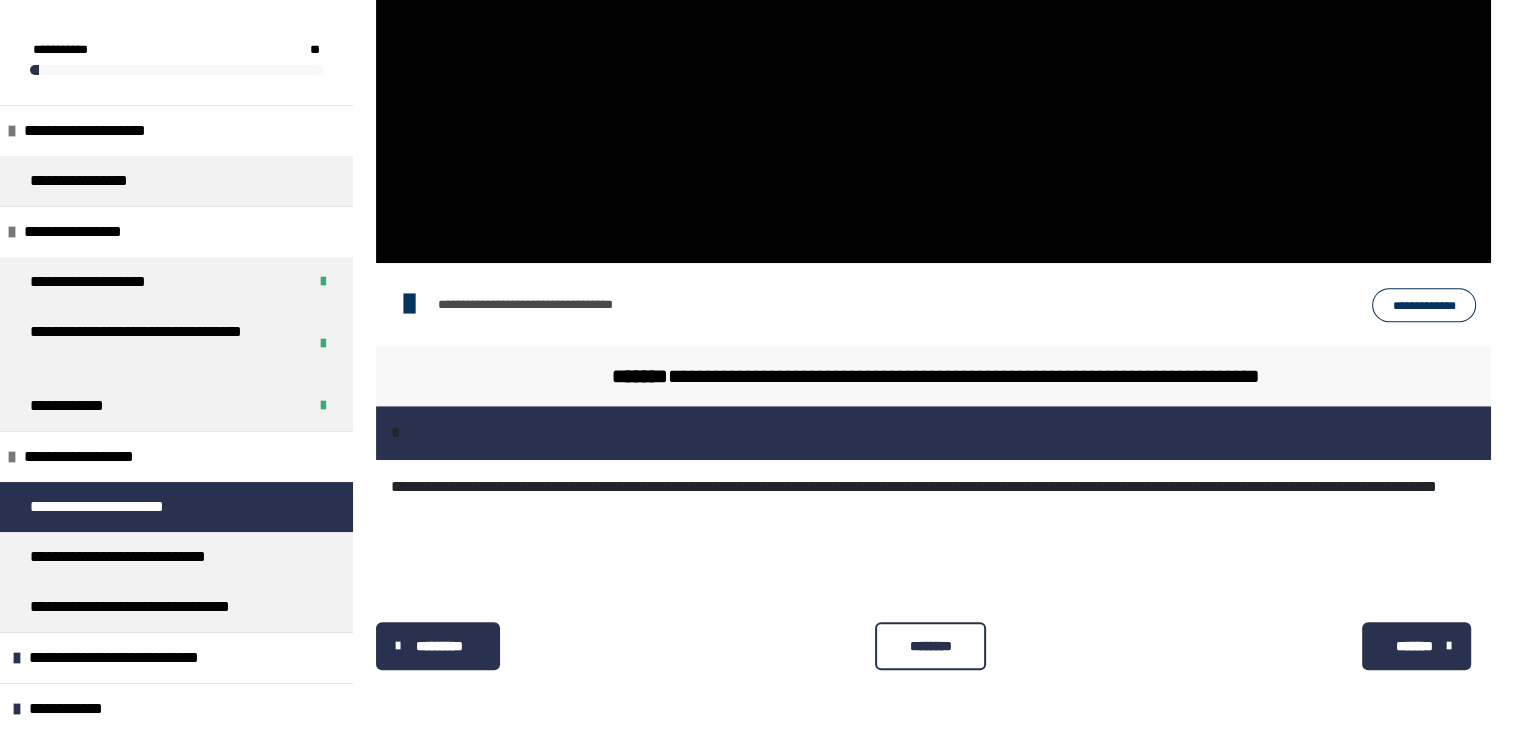 click on "********" at bounding box center (930, 646) 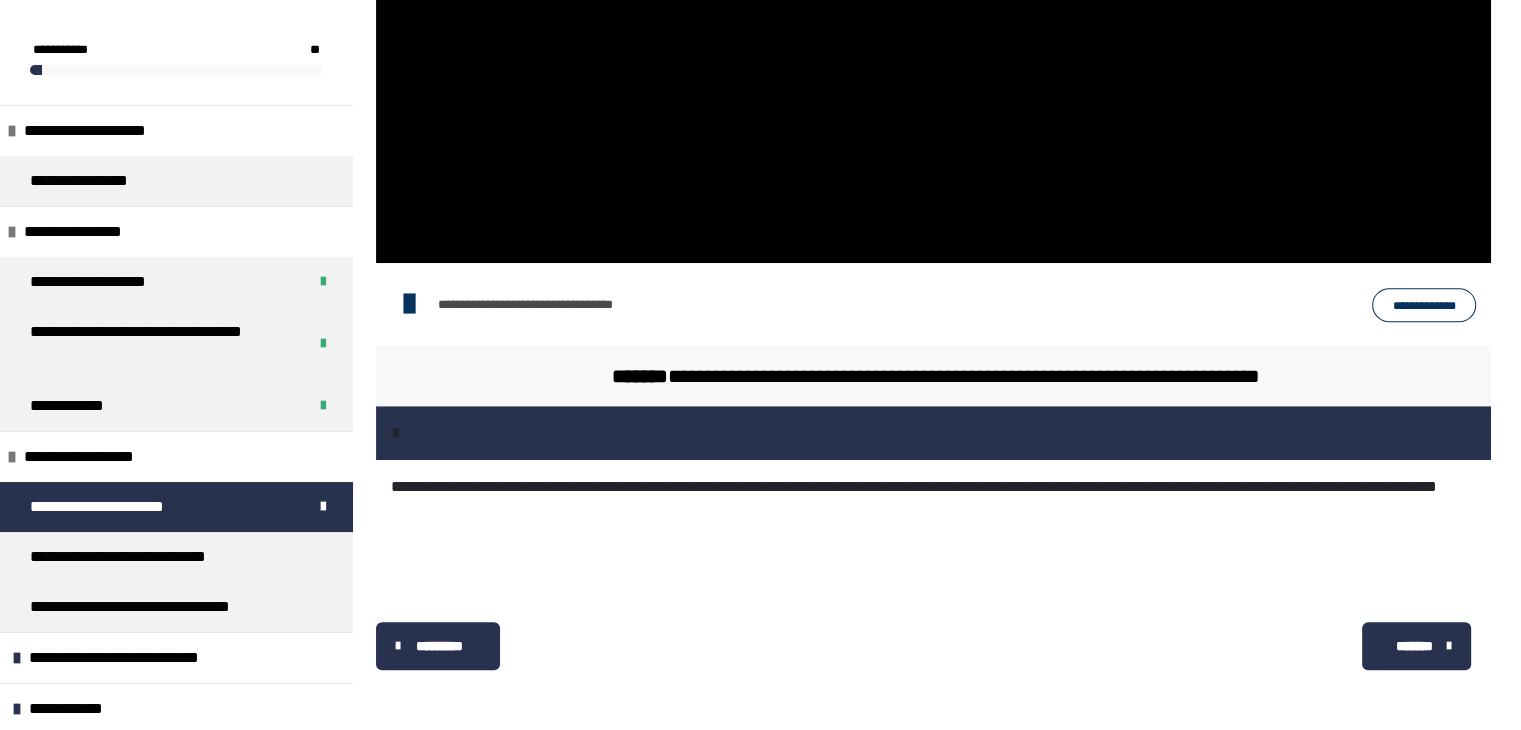 click on "*******" at bounding box center (1414, 646) 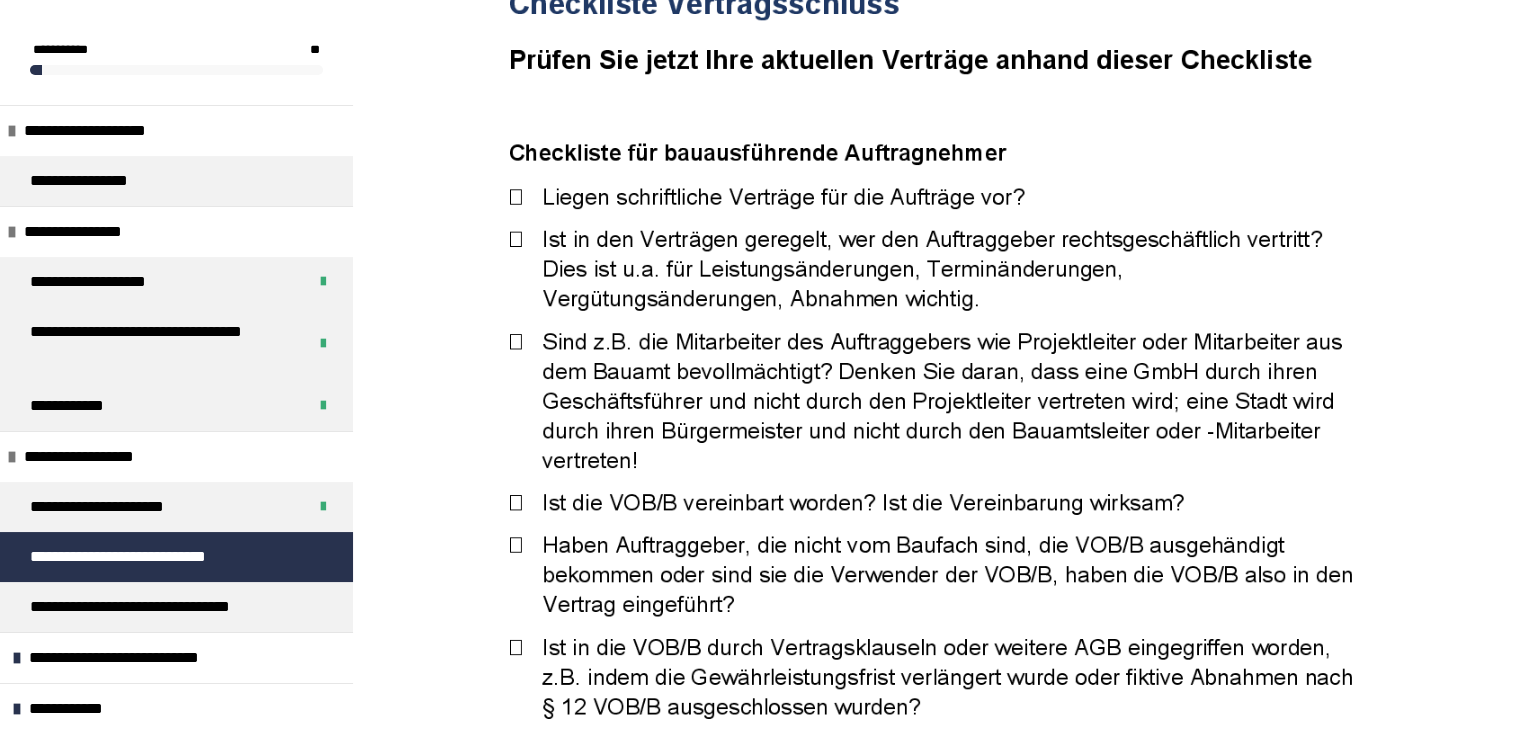scroll, scrollTop: 432, scrollLeft: 0, axis: vertical 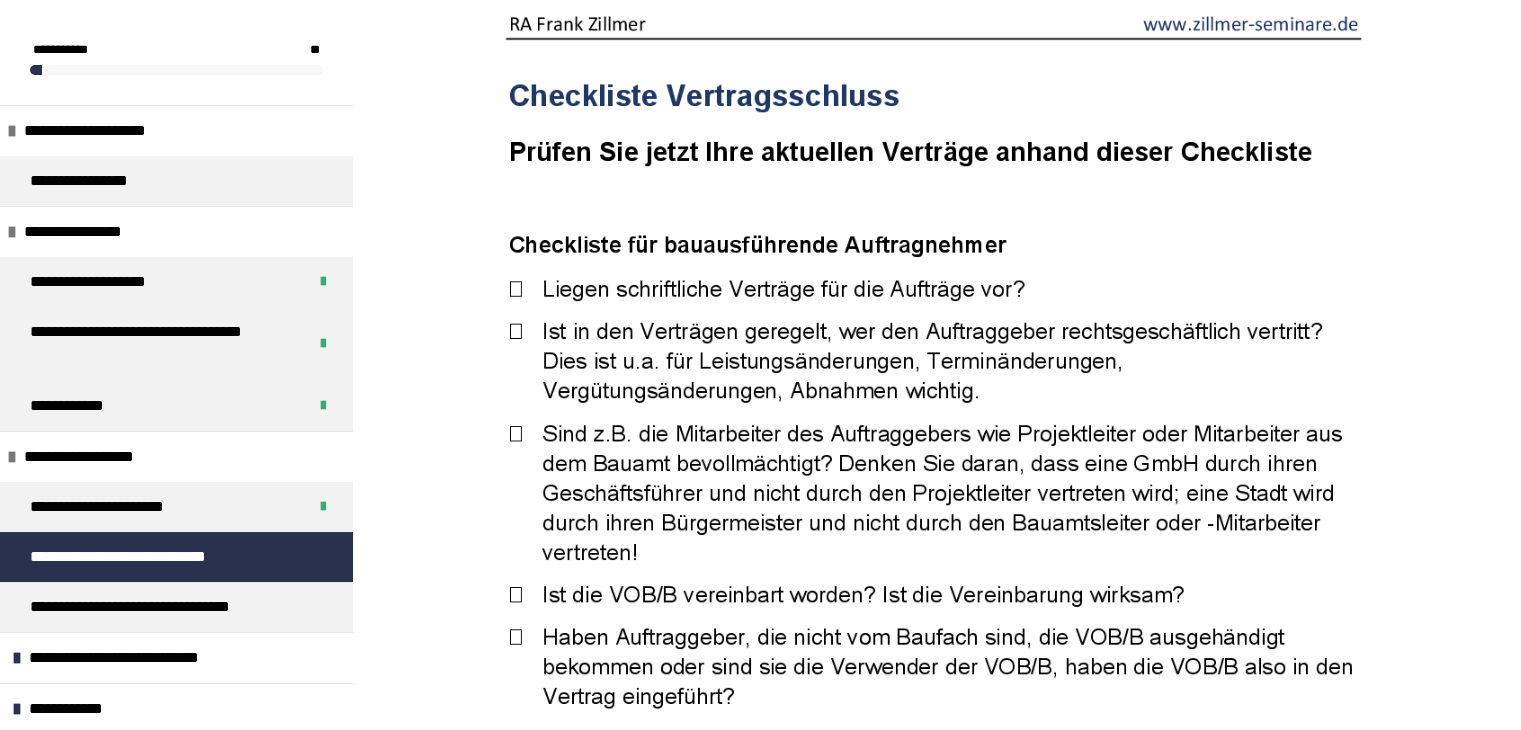 click at bounding box center (933, 733) 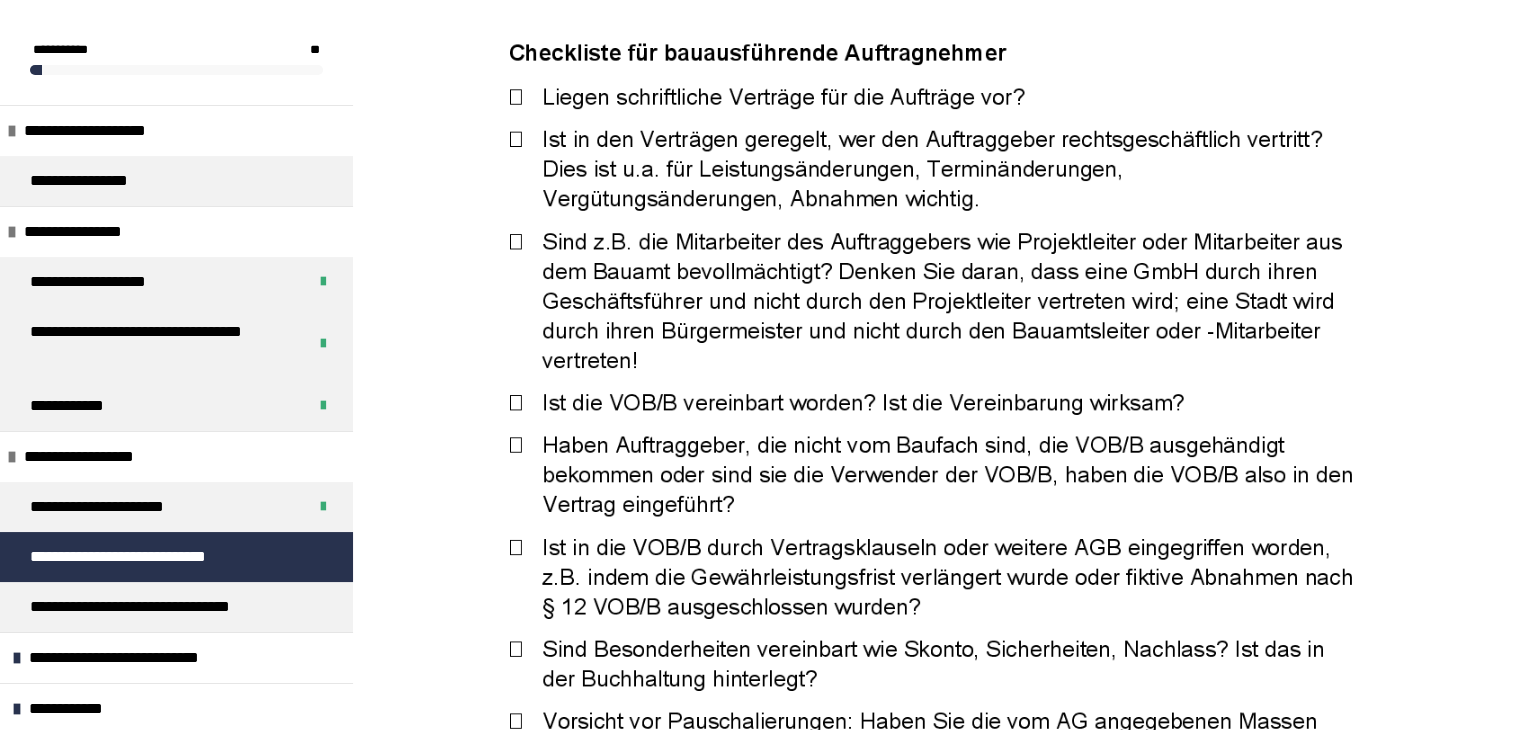 scroll, scrollTop: 632, scrollLeft: 0, axis: vertical 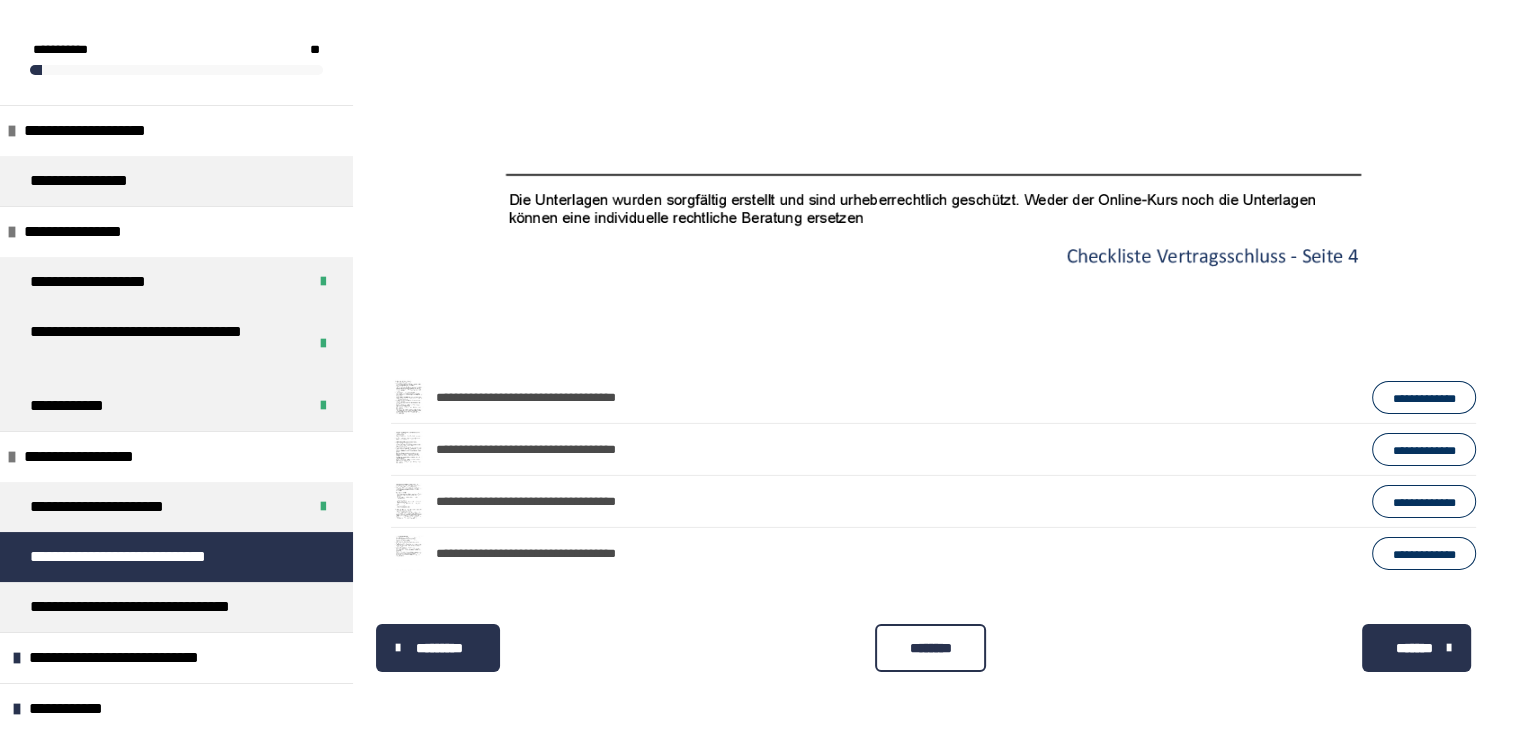 click on "********" at bounding box center [930, 648] 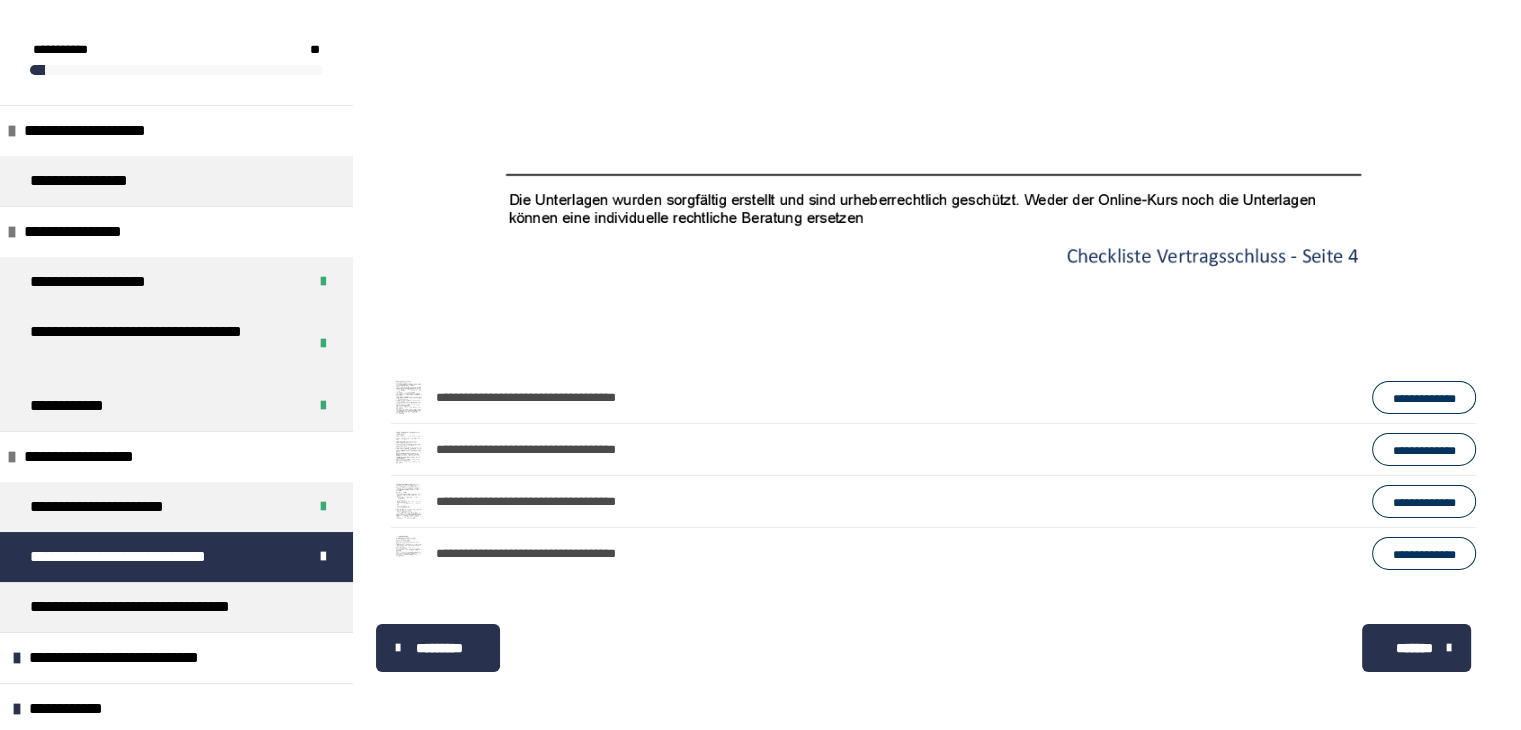 click on "*******" at bounding box center [1414, 648] 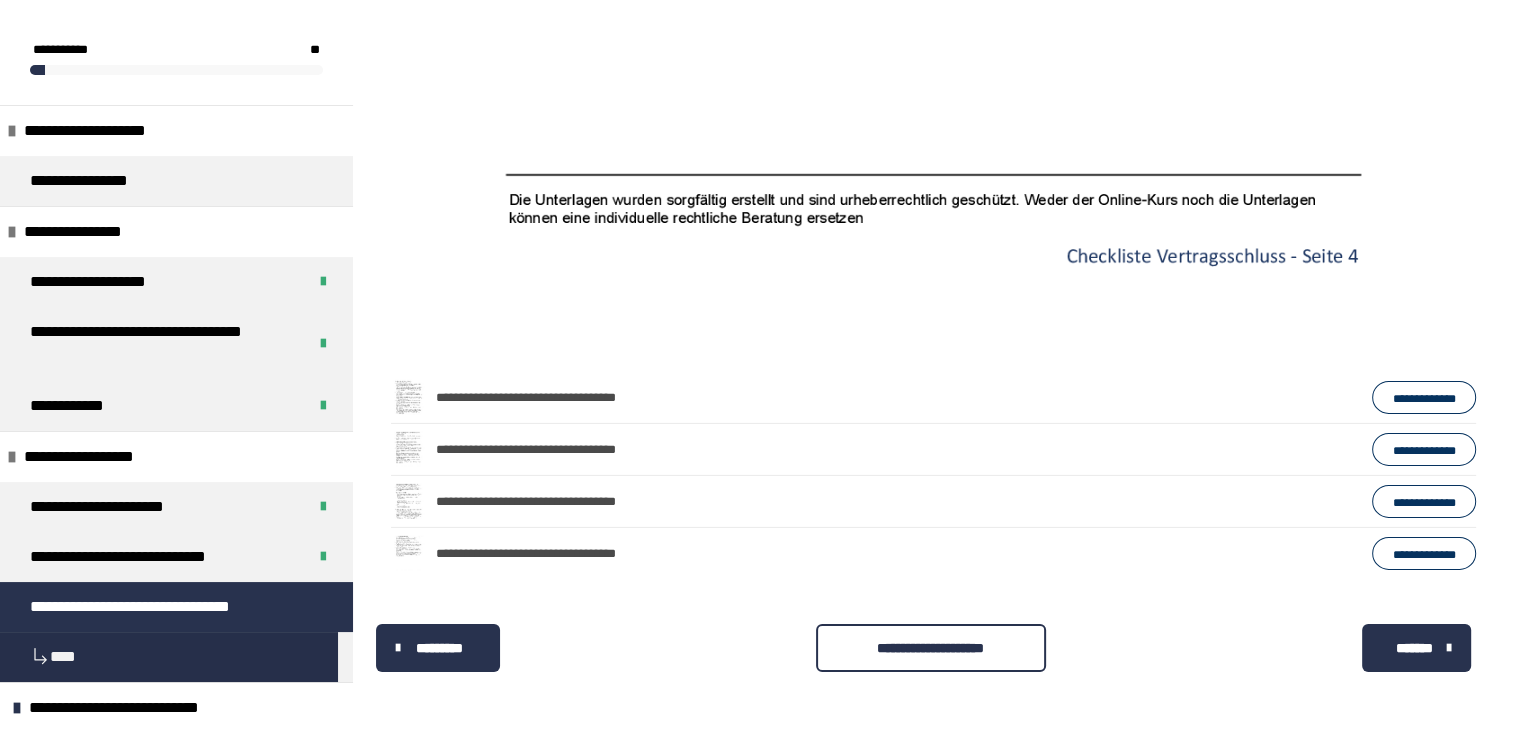 scroll, scrollTop: 340, scrollLeft: 0, axis: vertical 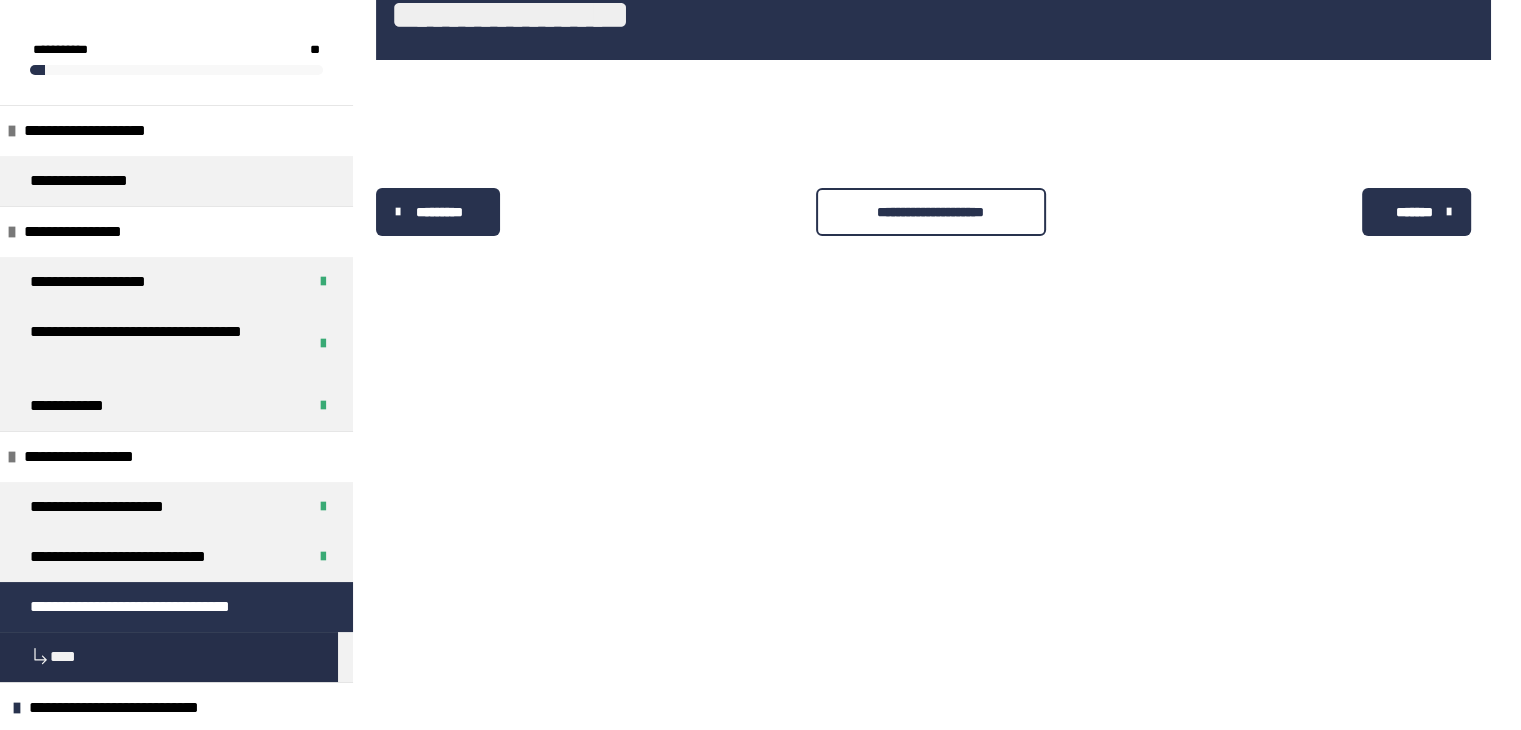 click on "**********" at bounding box center (931, 212) 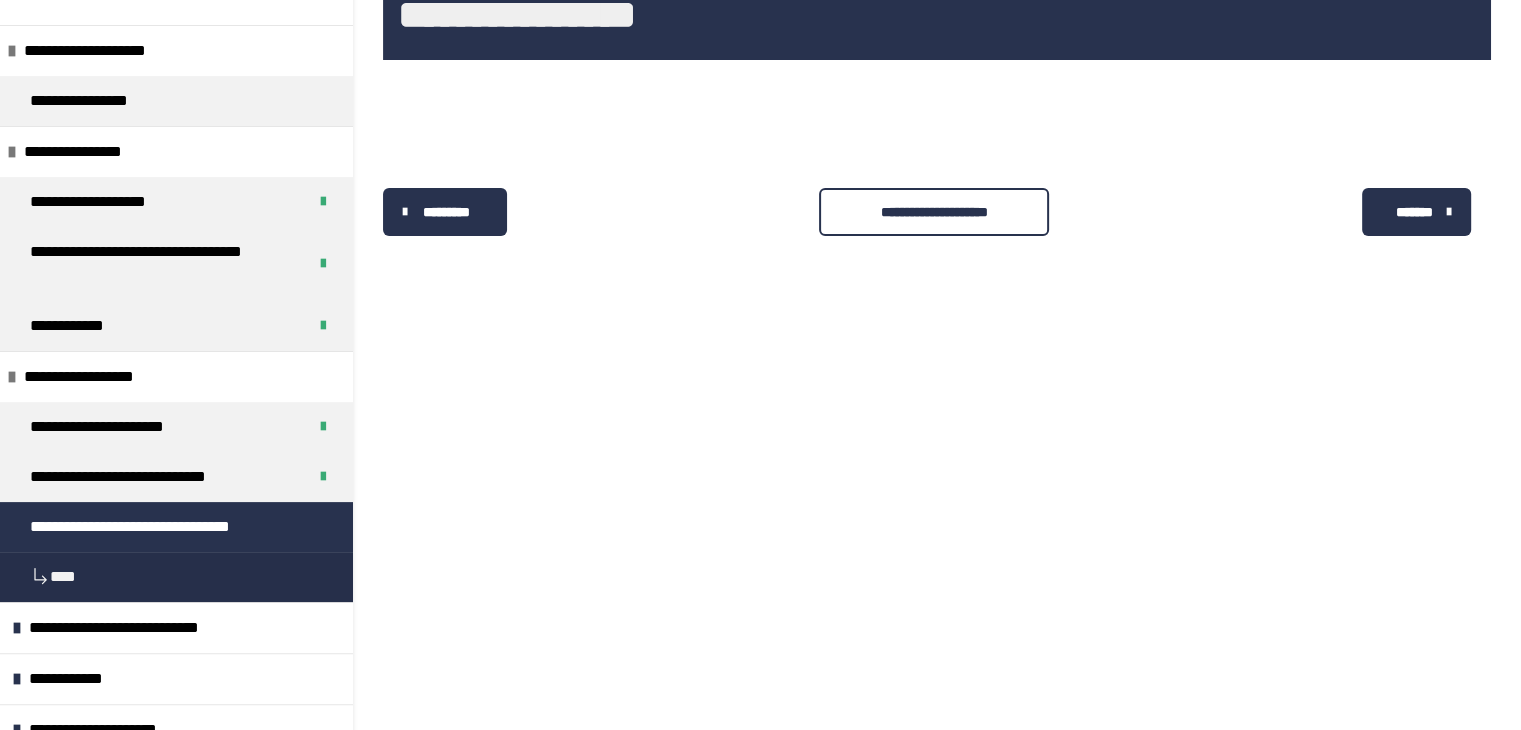scroll, scrollTop: 0, scrollLeft: 0, axis: both 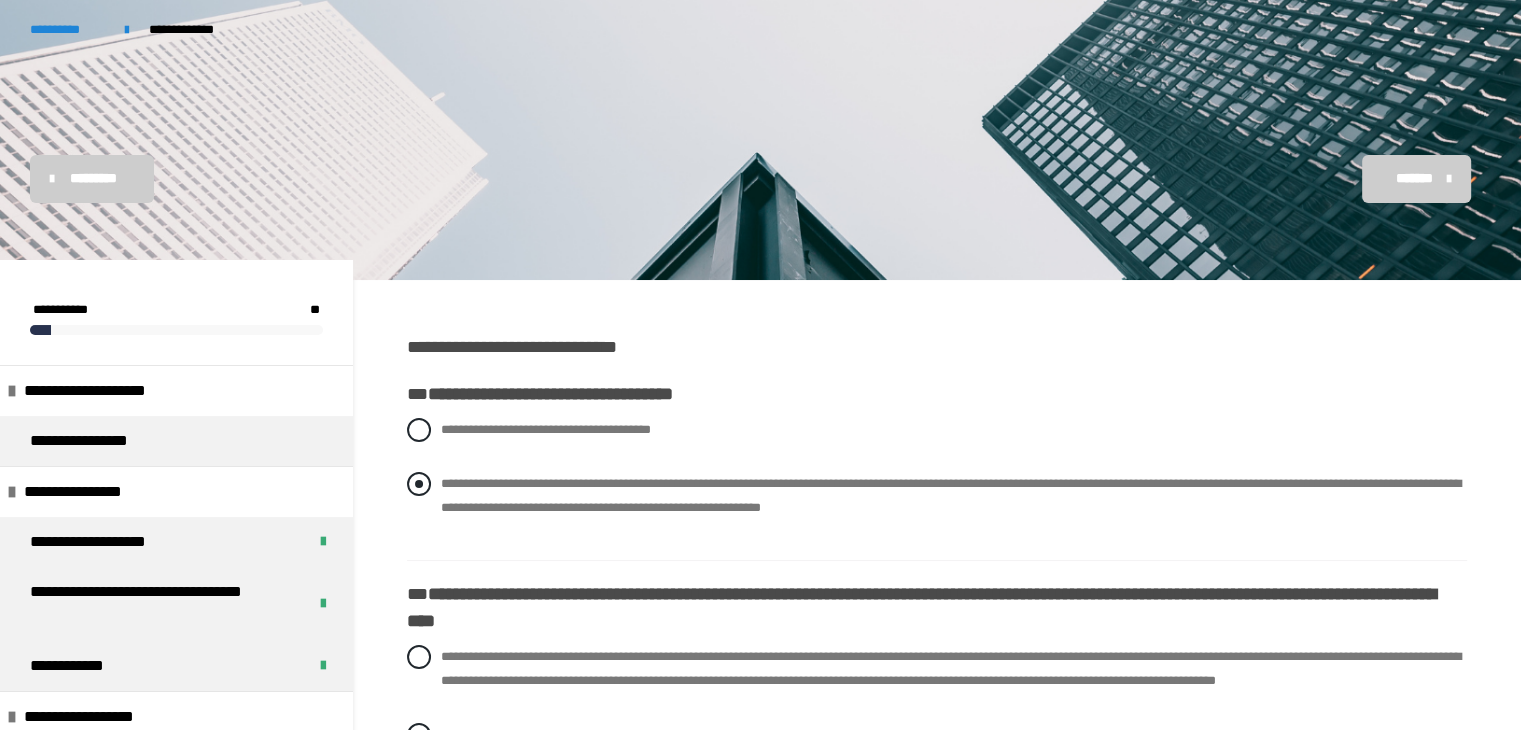 click at bounding box center (419, 484) 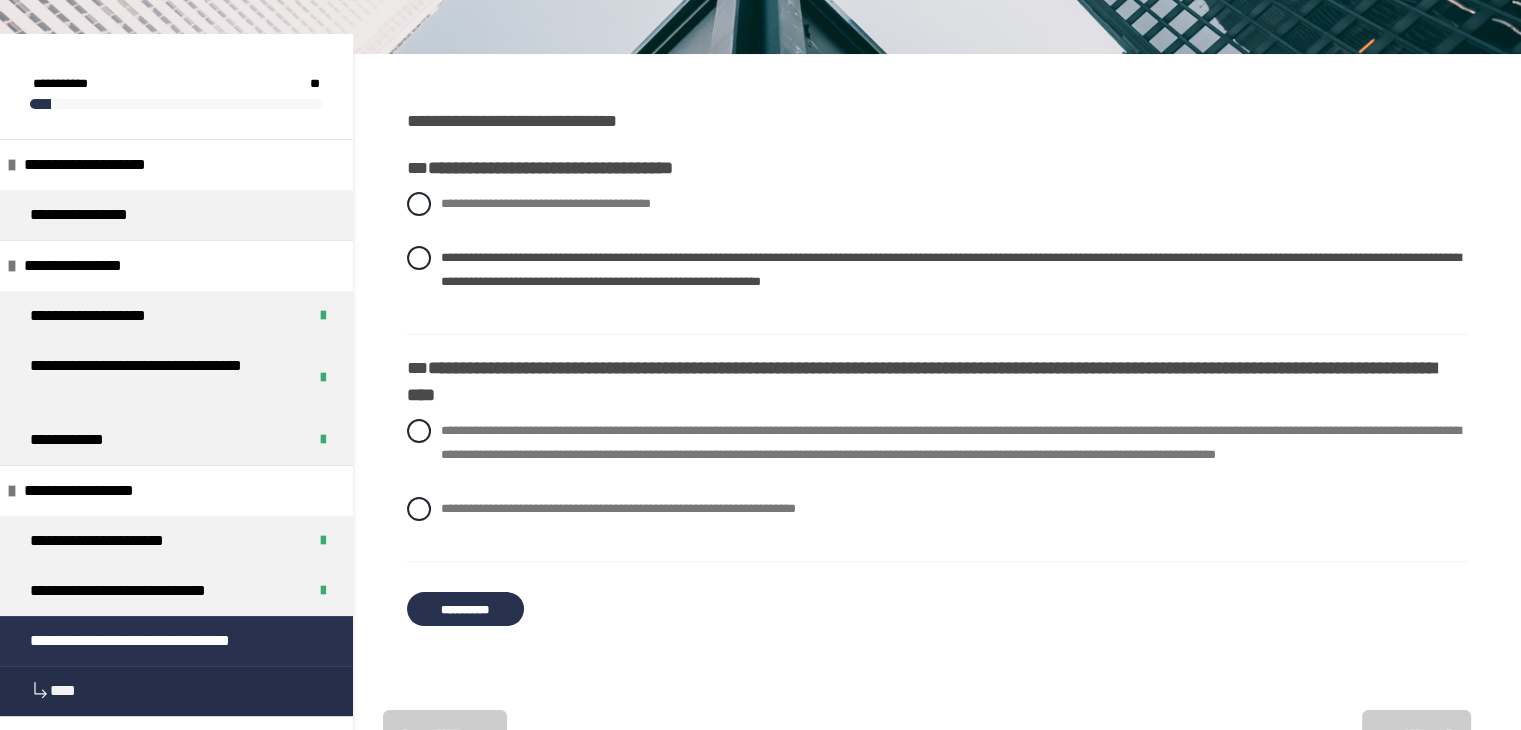 scroll, scrollTop: 320, scrollLeft: 0, axis: vertical 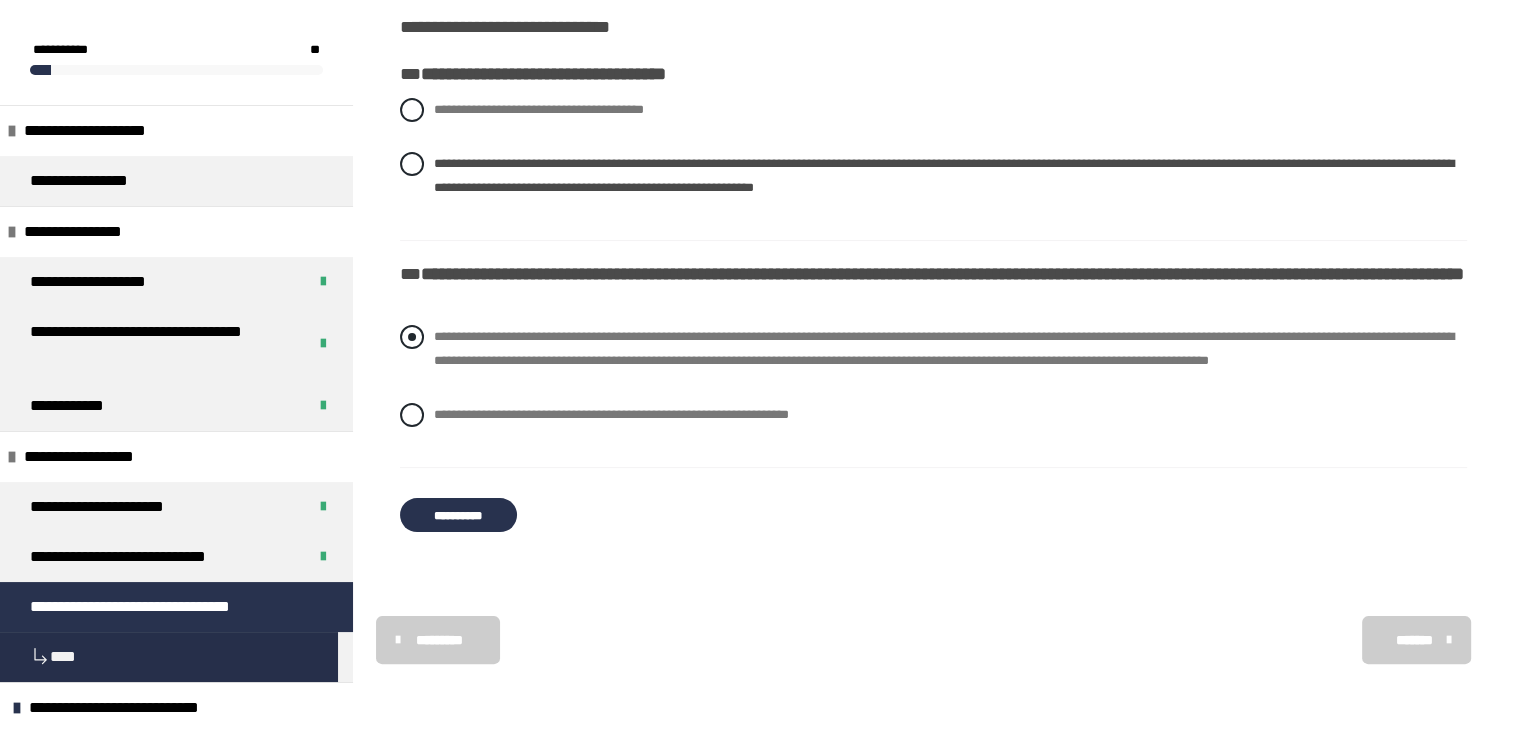 click at bounding box center [412, 337] 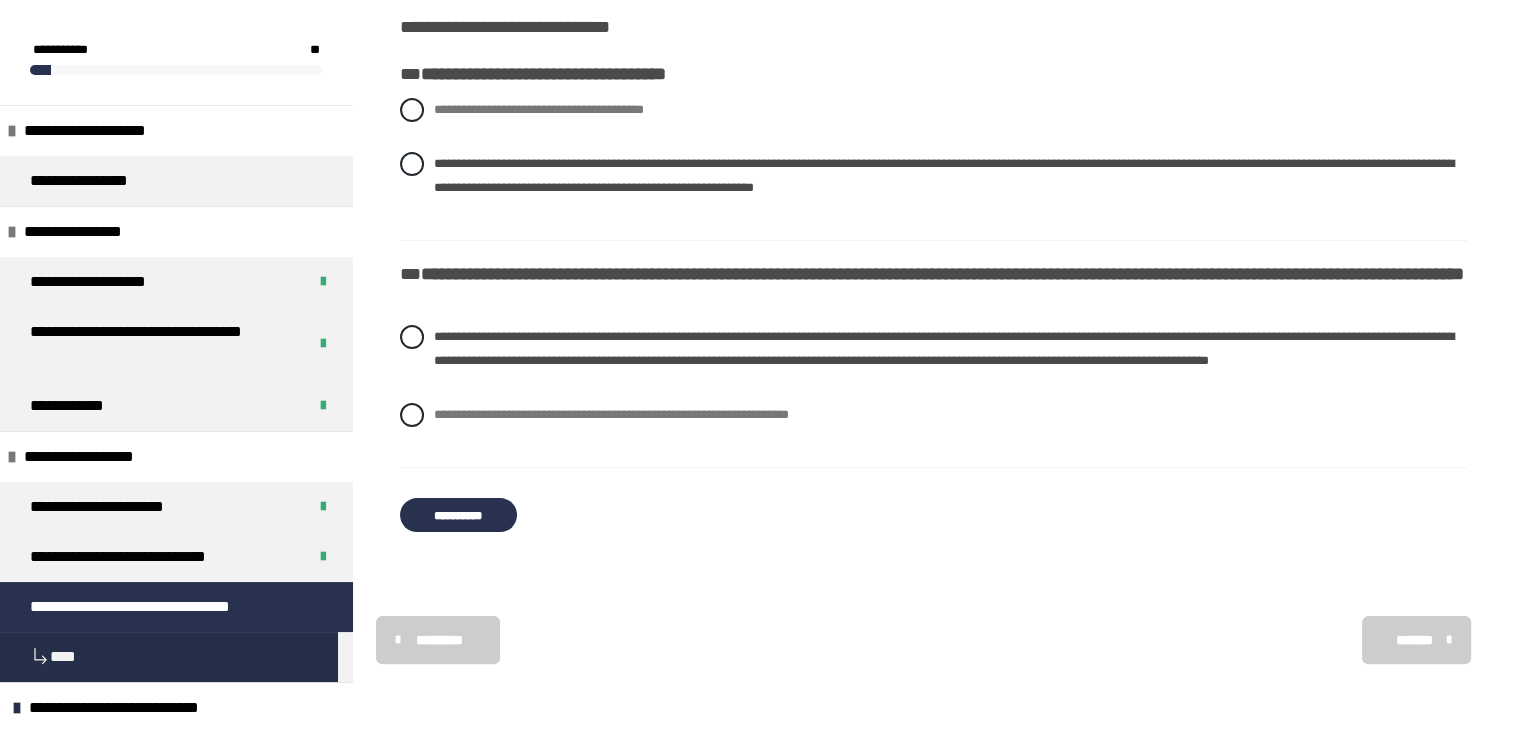 click on "**********" at bounding box center [458, 515] 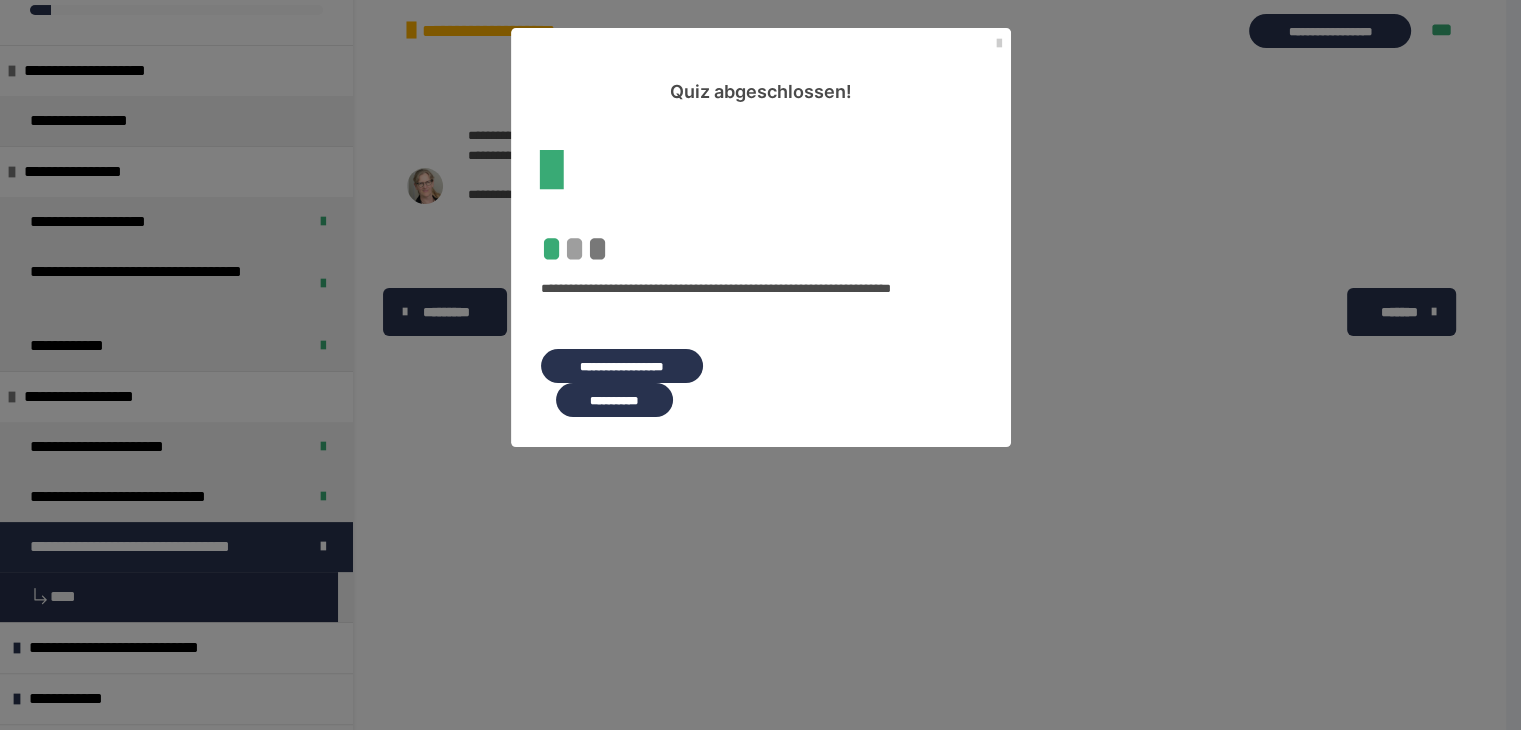 scroll, scrollTop: 0, scrollLeft: 0, axis: both 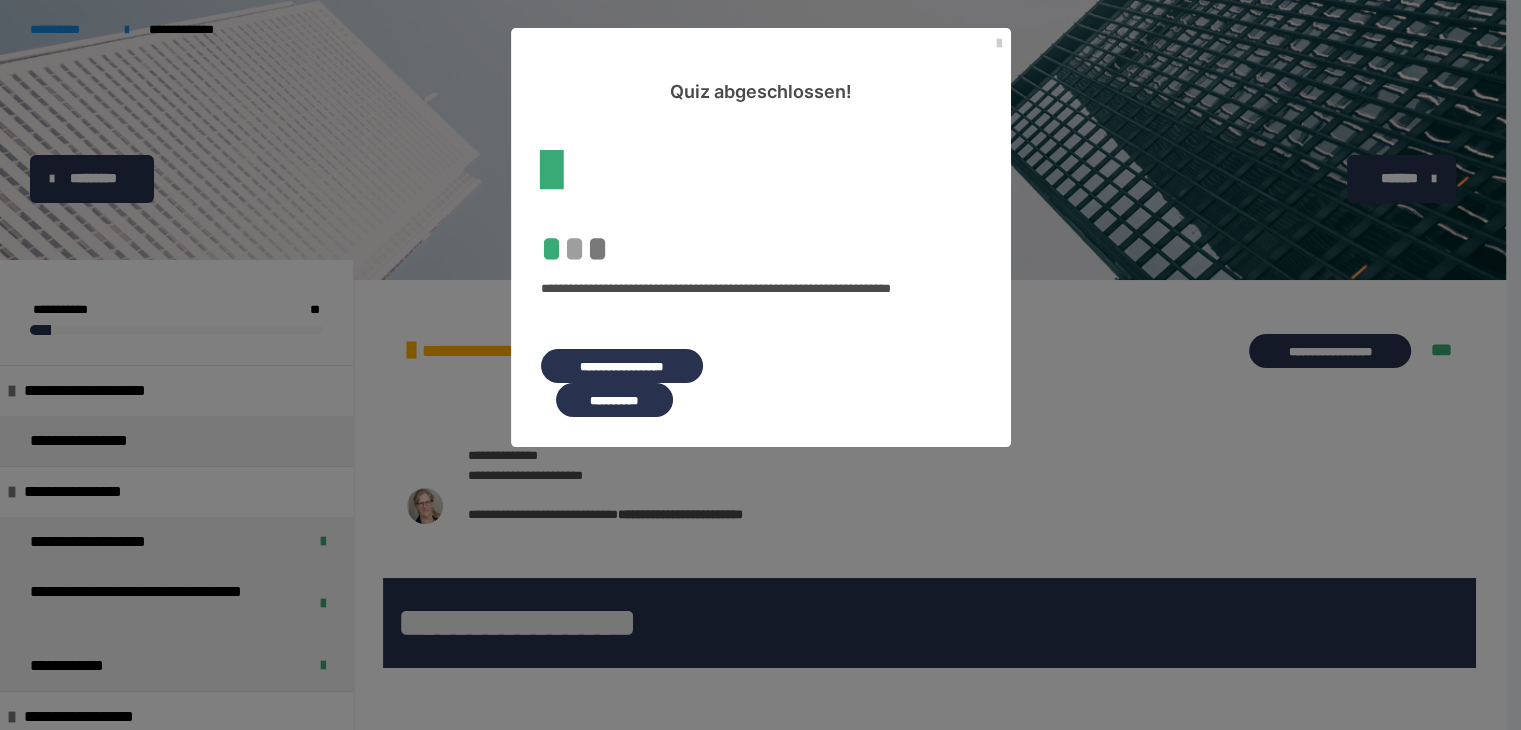 click on "**********" at bounding box center (614, 400) 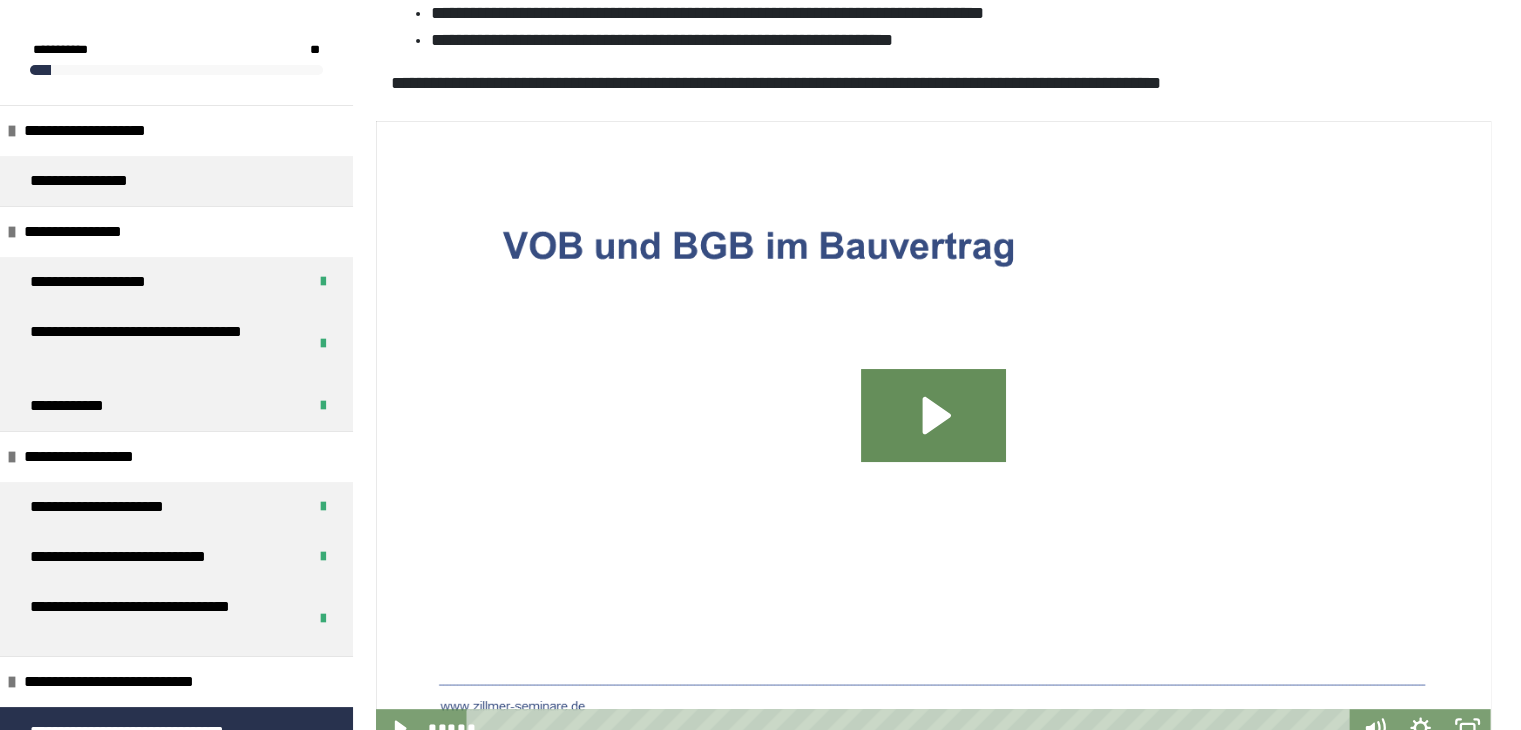 scroll, scrollTop: 573, scrollLeft: 0, axis: vertical 